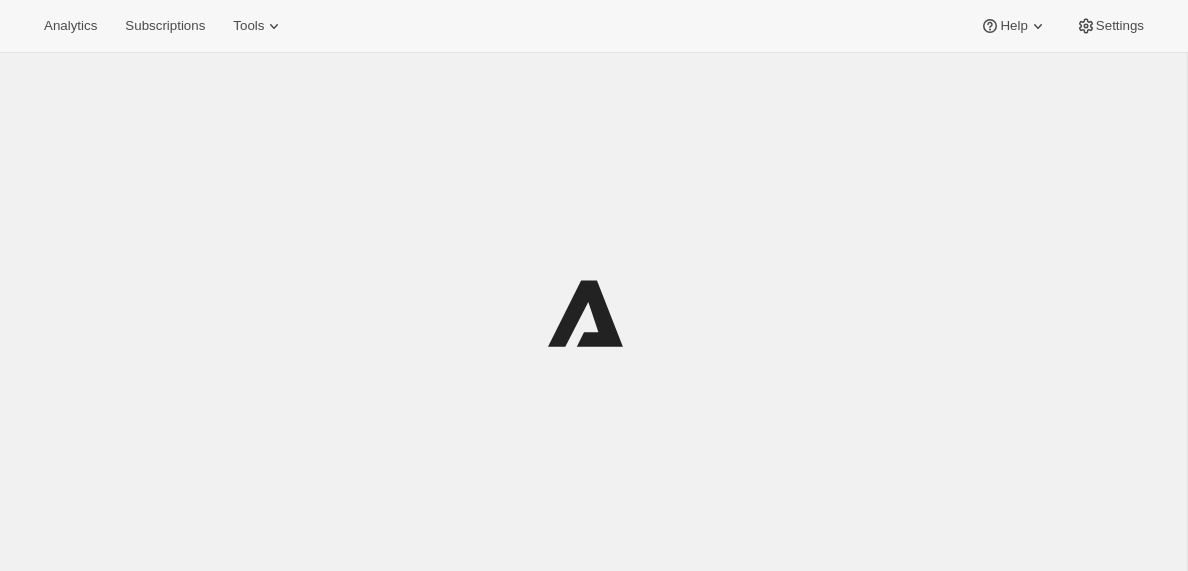 scroll, scrollTop: 0, scrollLeft: 0, axis: both 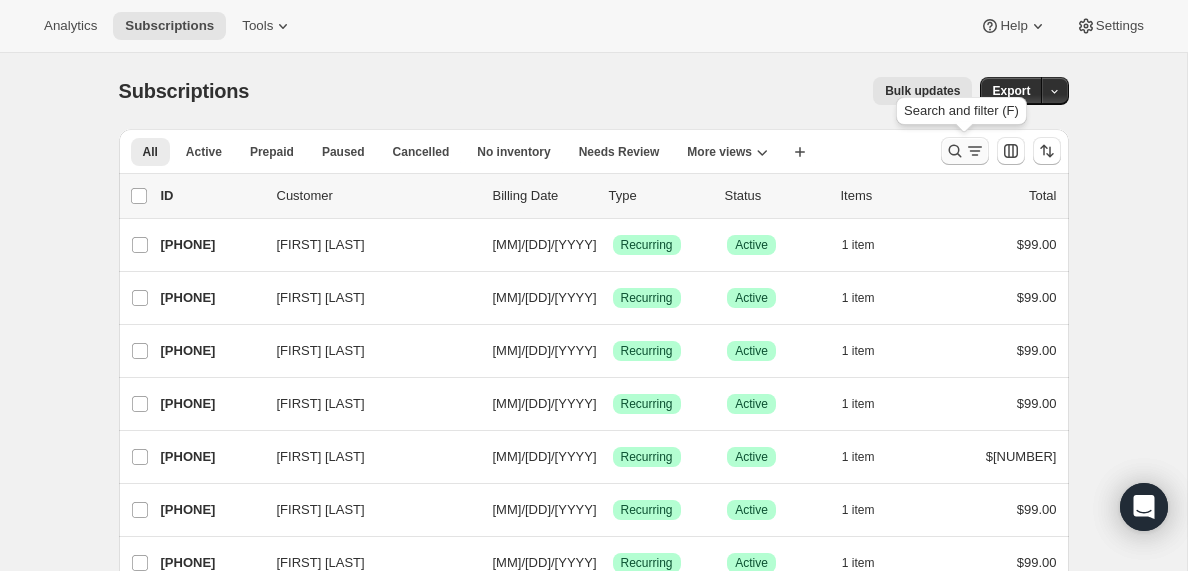 click 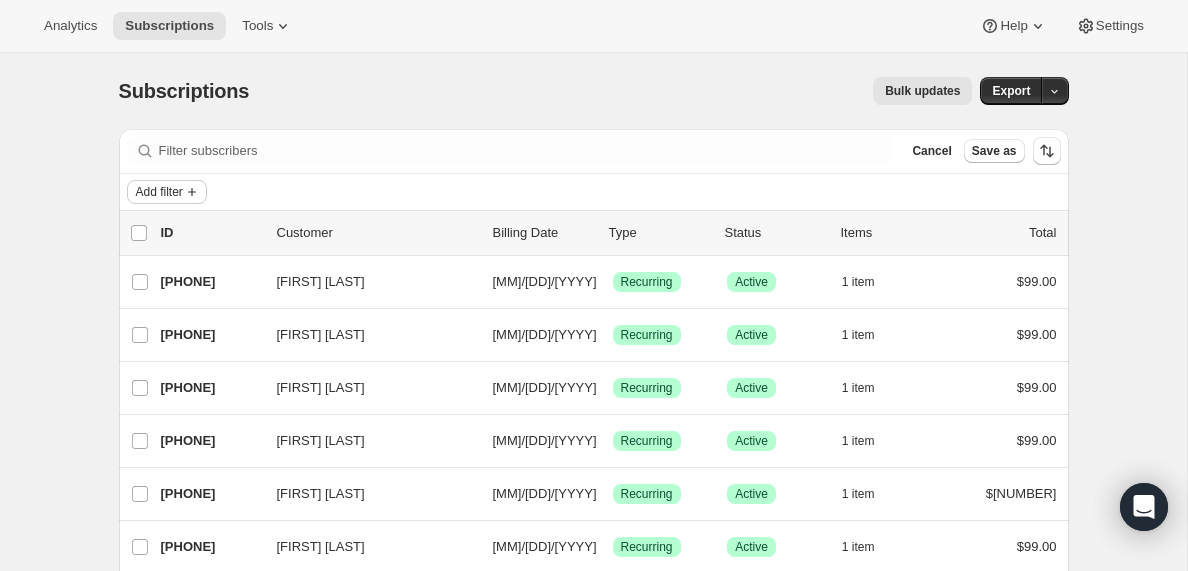 click 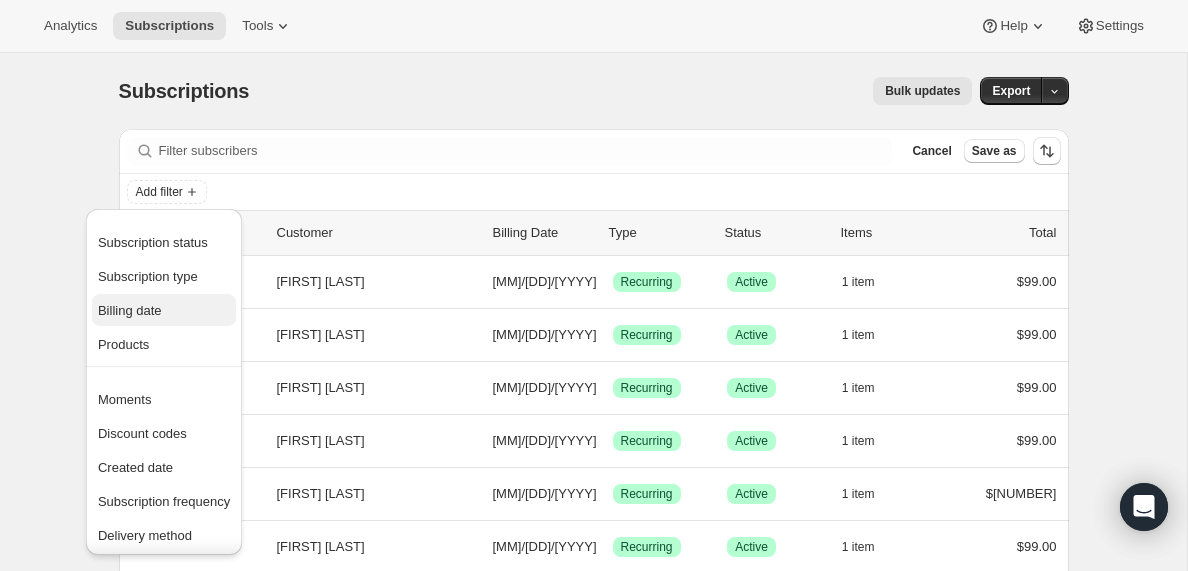 click on "Billing date" at bounding box center (130, 310) 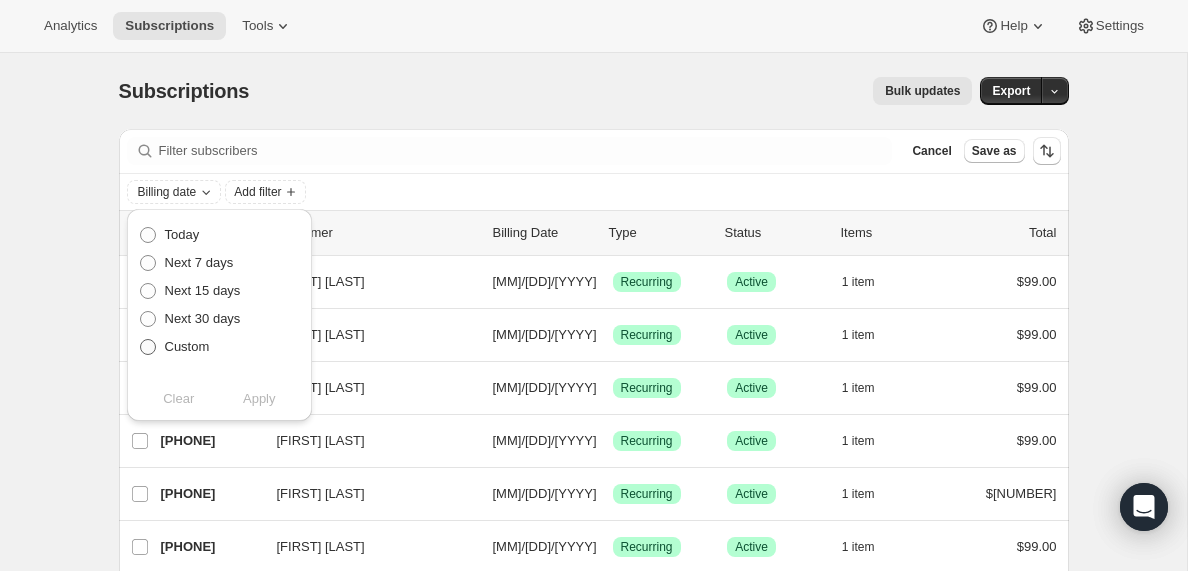 click at bounding box center [148, 347] 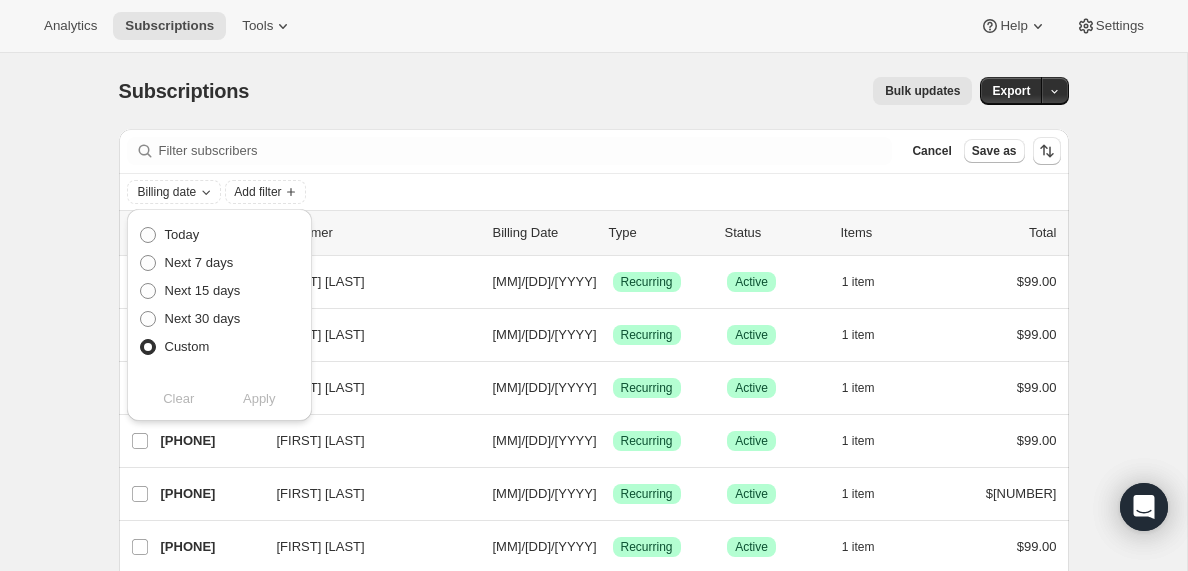 radio on "true" 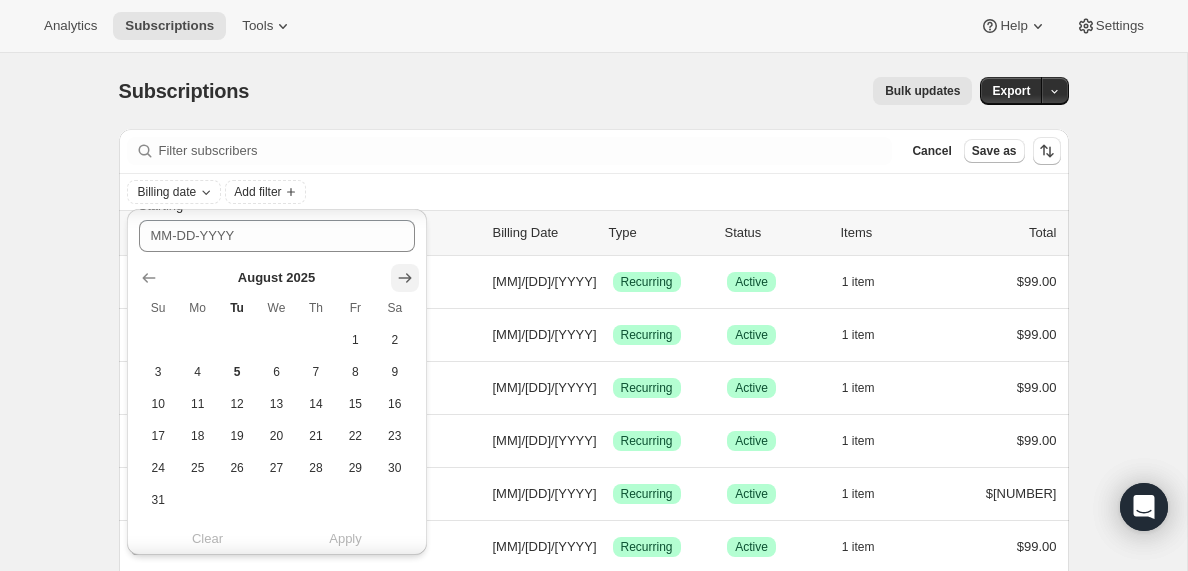 scroll, scrollTop: 199, scrollLeft: 0, axis: vertical 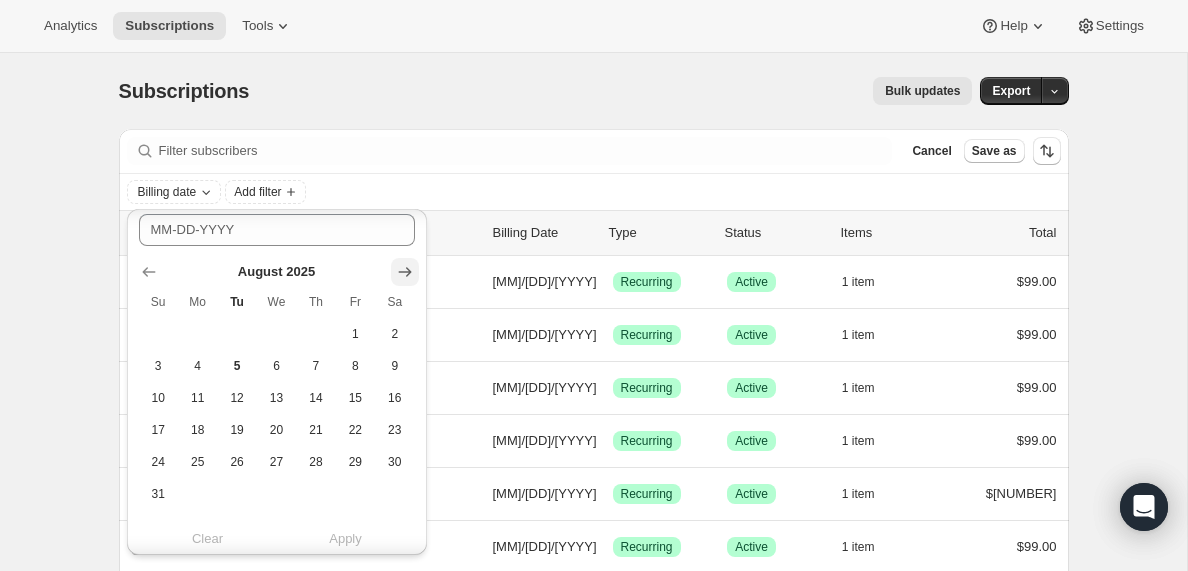 click 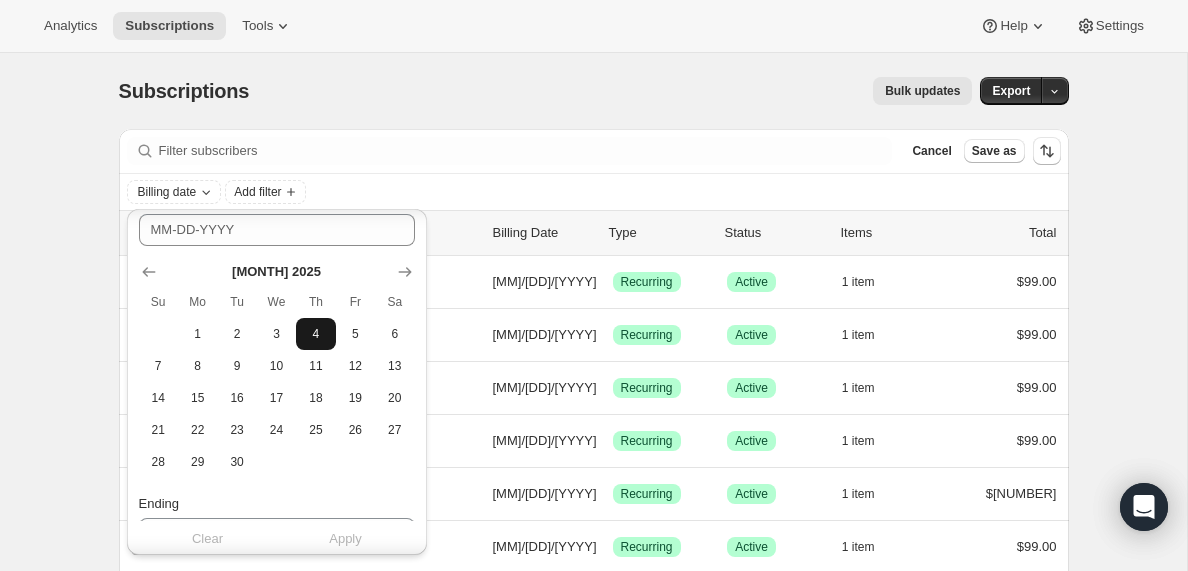 click on "4" at bounding box center [315, 334] 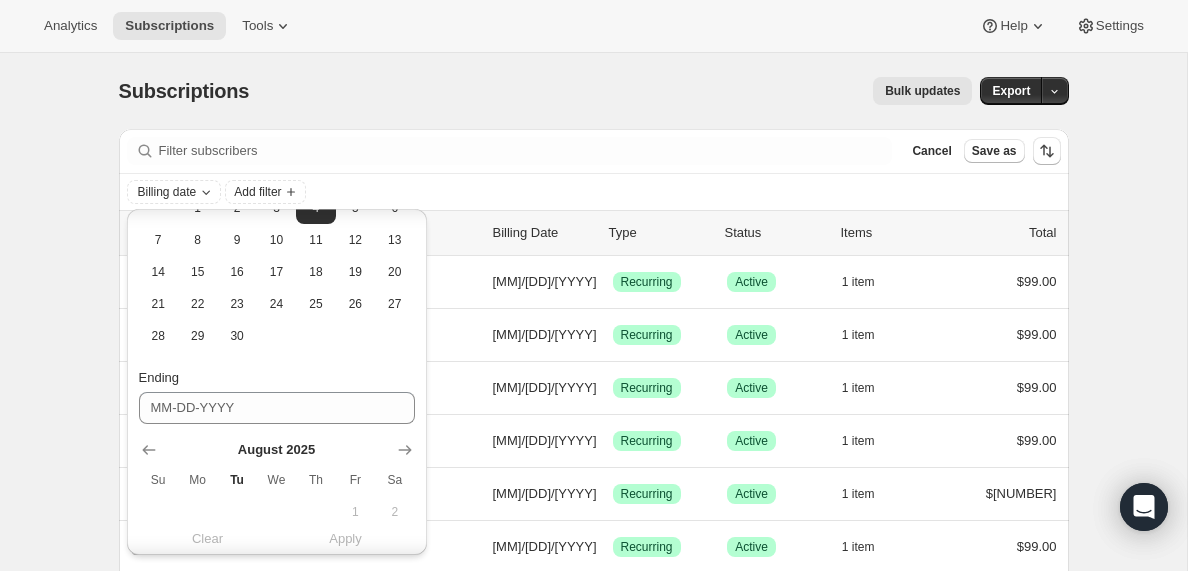 scroll, scrollTop: 407, scrollLeft: 0, axis: vertical 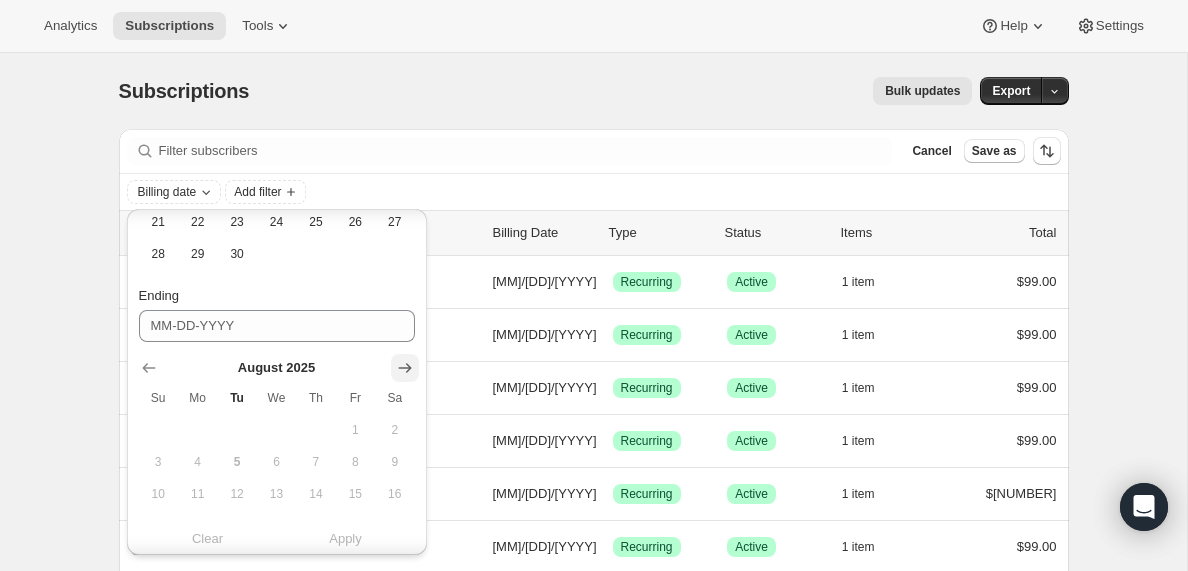 click 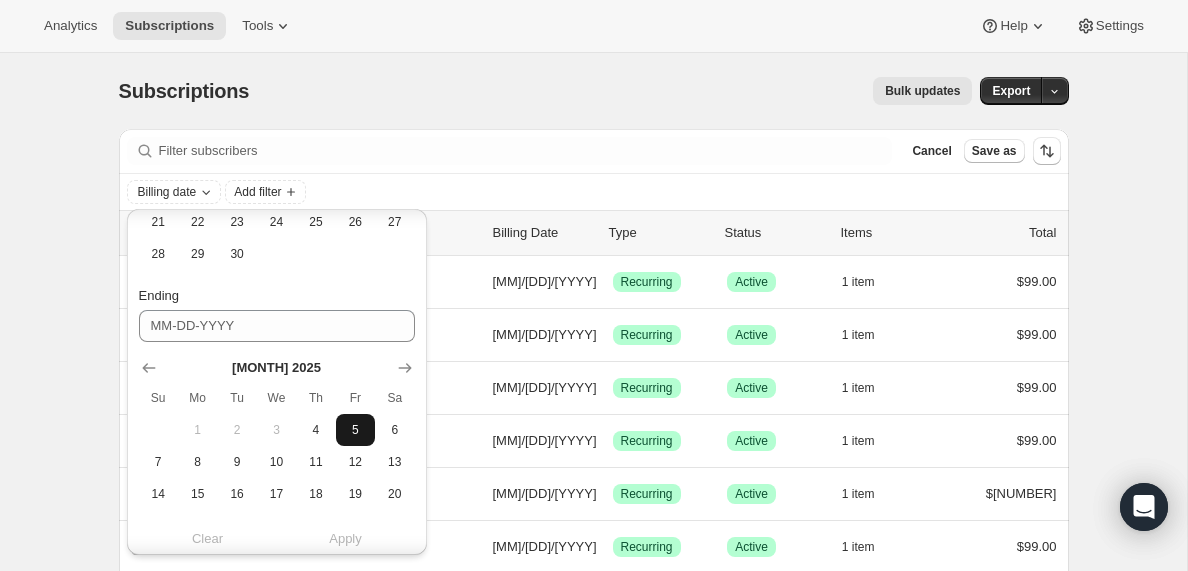 click on "5" at bounding box center (355, 430) 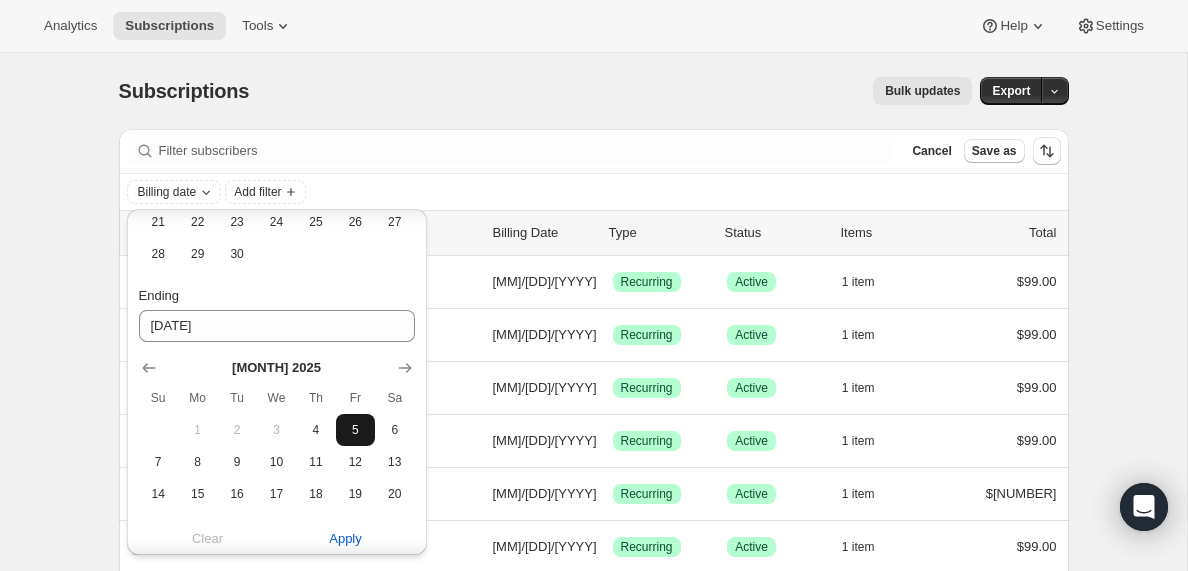 scroll, scrollTop: 502, scrollLeft: 0, axis: vertical 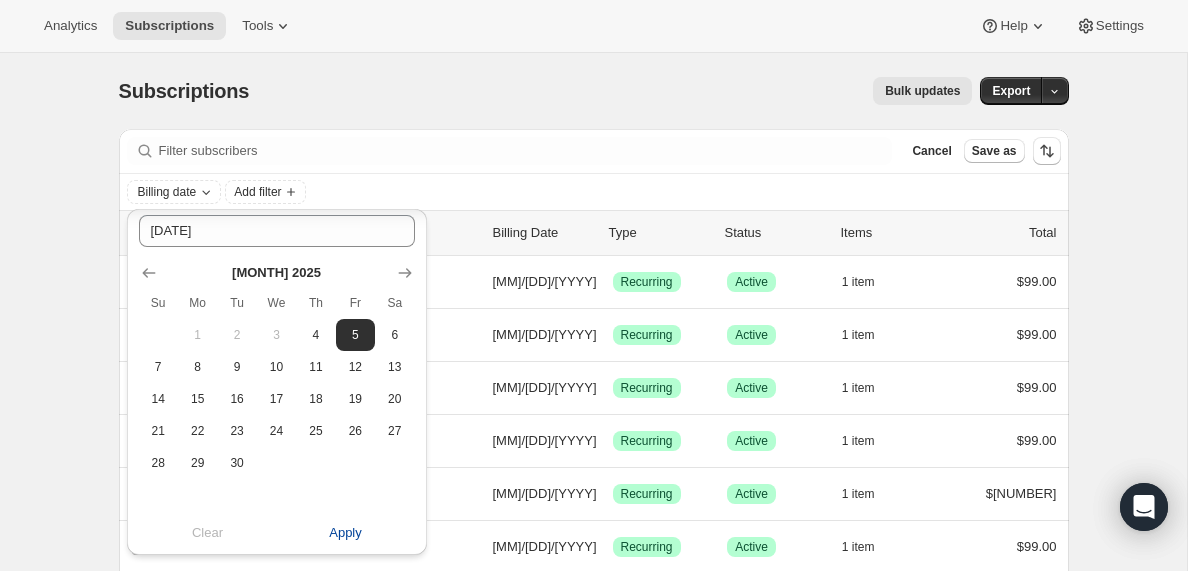click on "Apply" at bounding box center (345, 533) 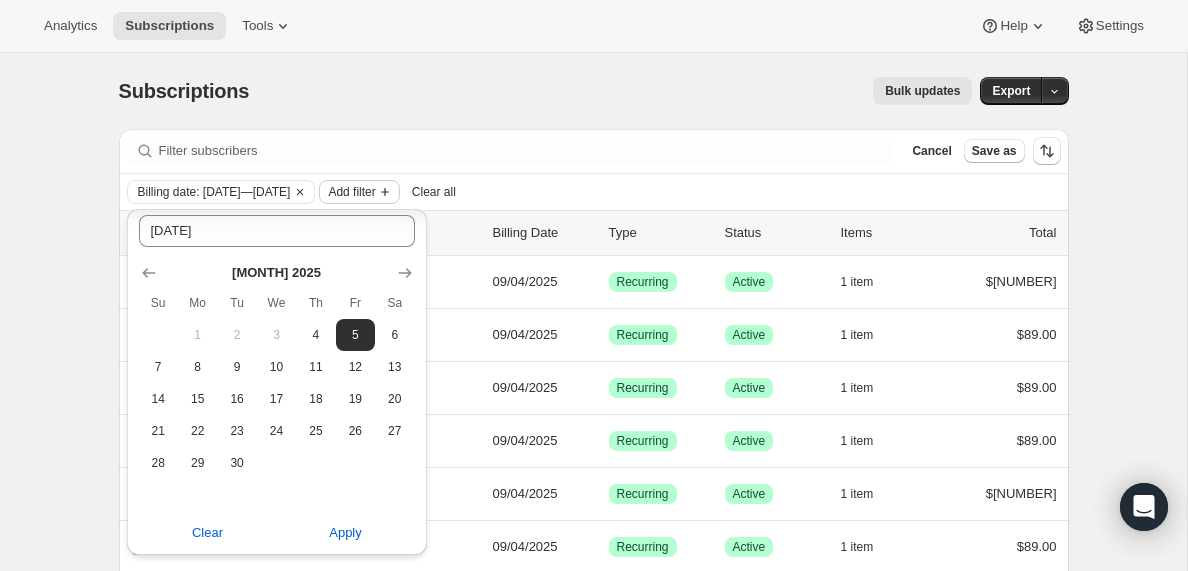 click on "Add filter" at bounding box center (351, 192) 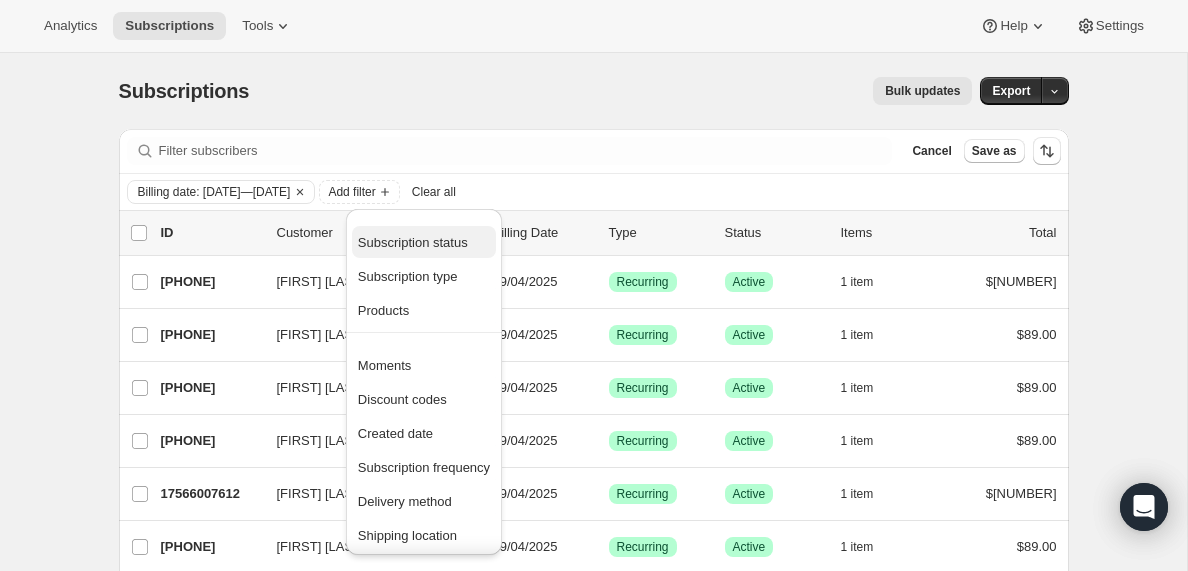 click on "Subscription status" at bounding box center (413, 242) 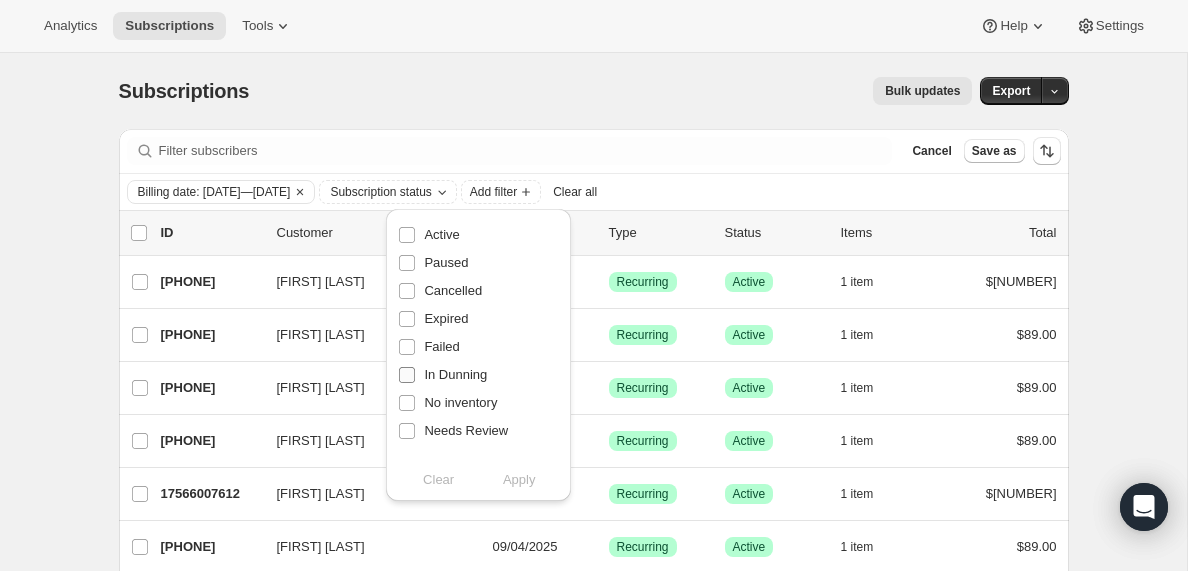 click on "In Dunning" at bounding box center (407, 375) 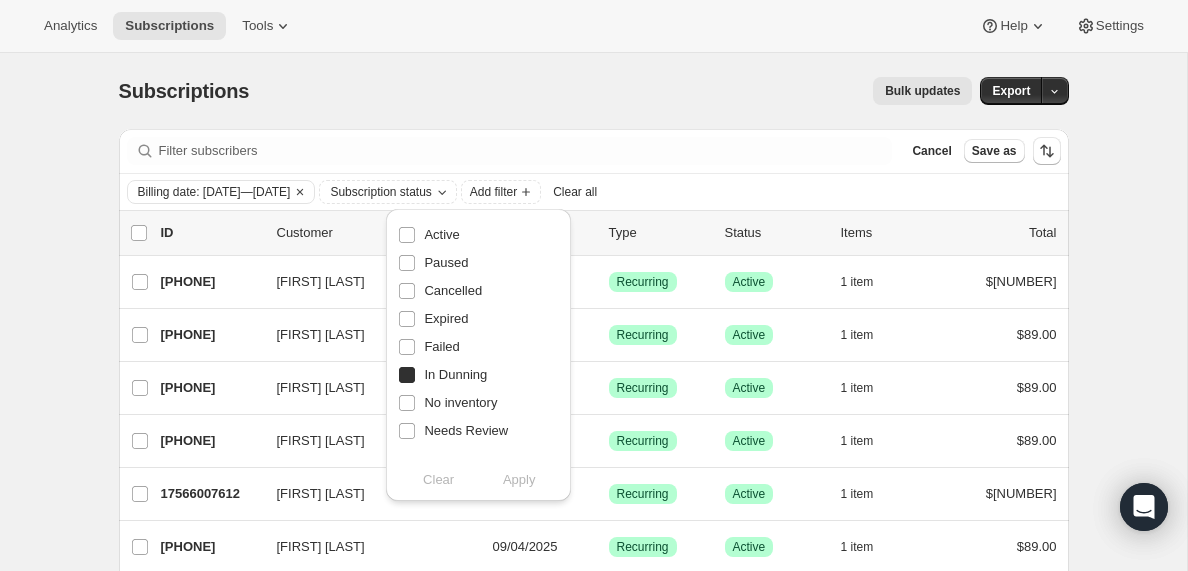 checkbox on "true" 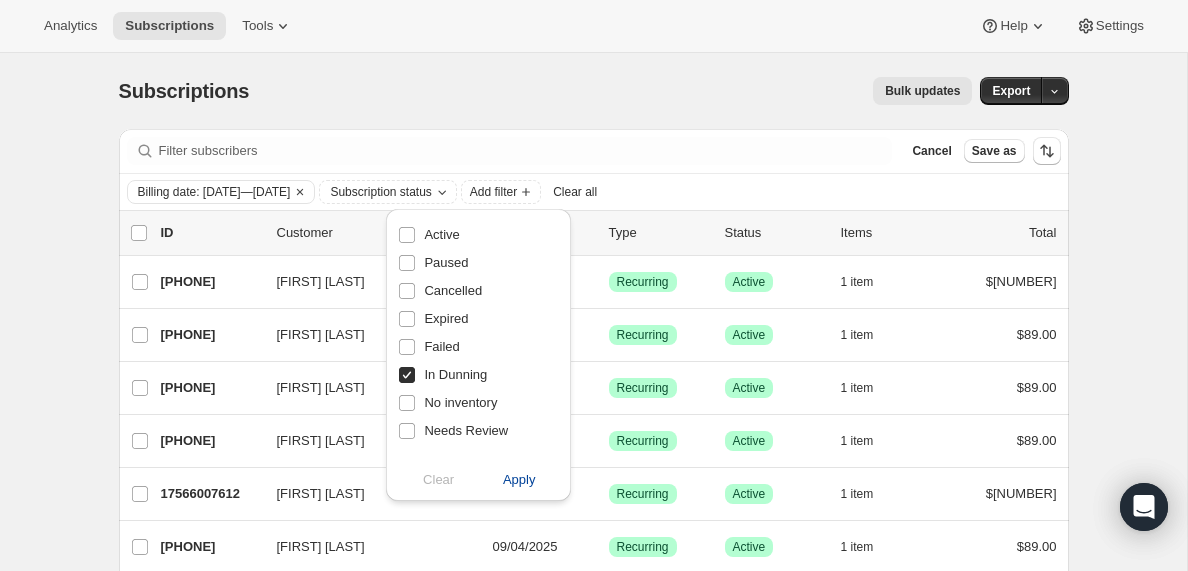 click on "Apply" at bounding box center (519, 480) 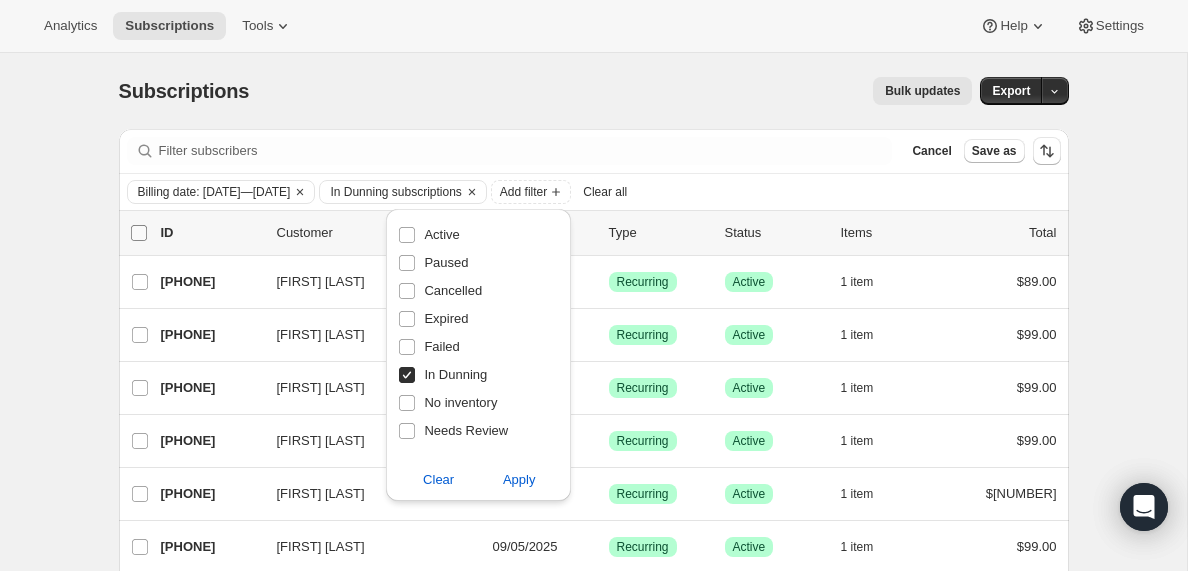 click on "0 selected" at bounding box center (139, 233) 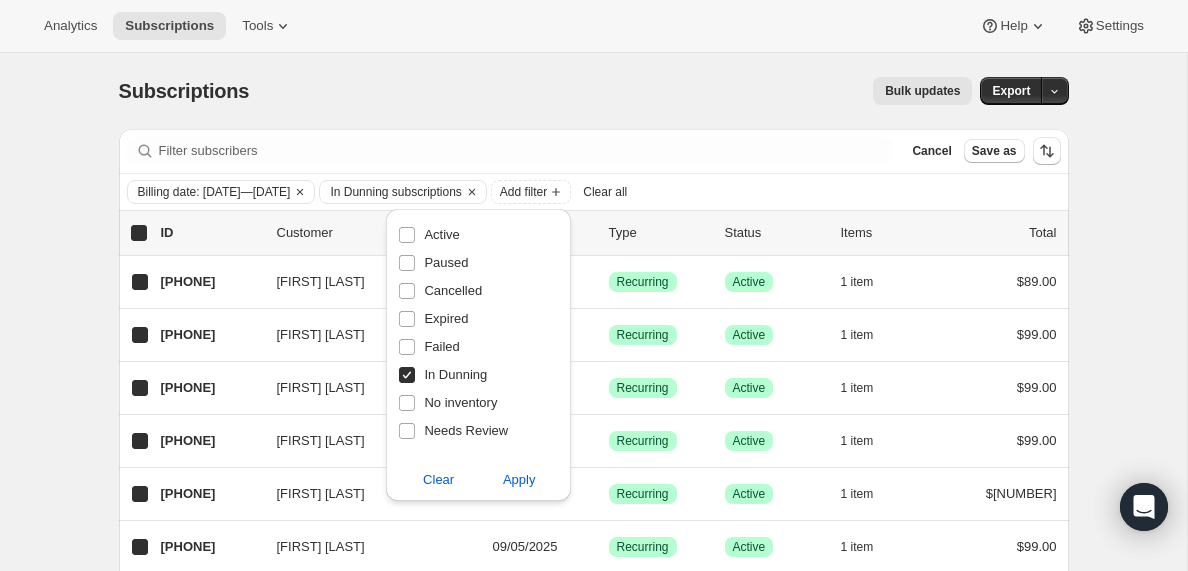 checkbox on "true" 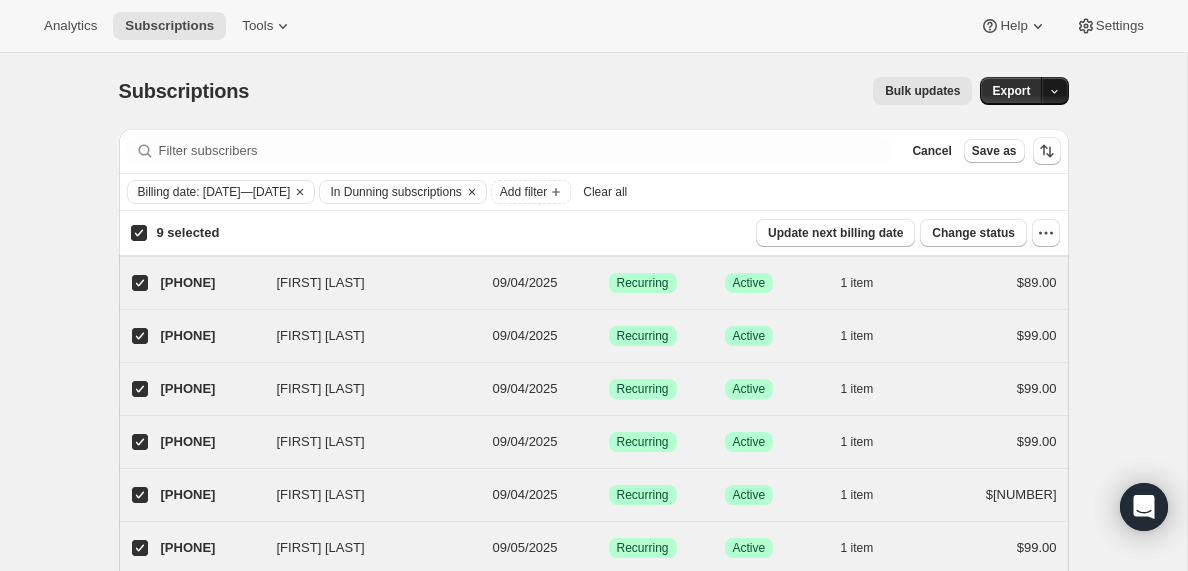 click 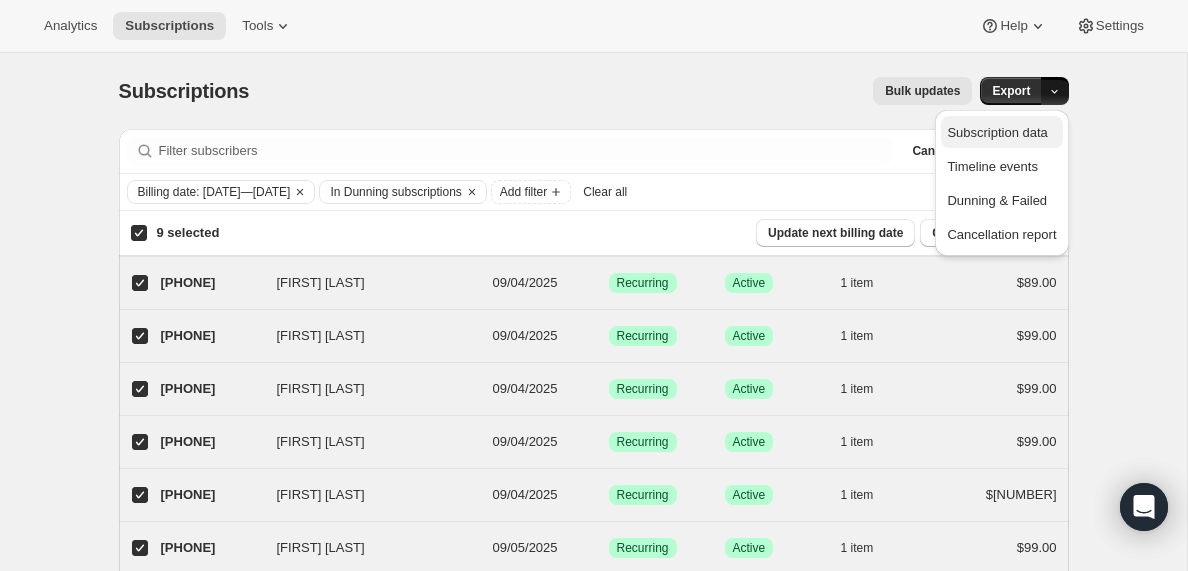 click on "Subscription data" at bounding box center [997, 132] 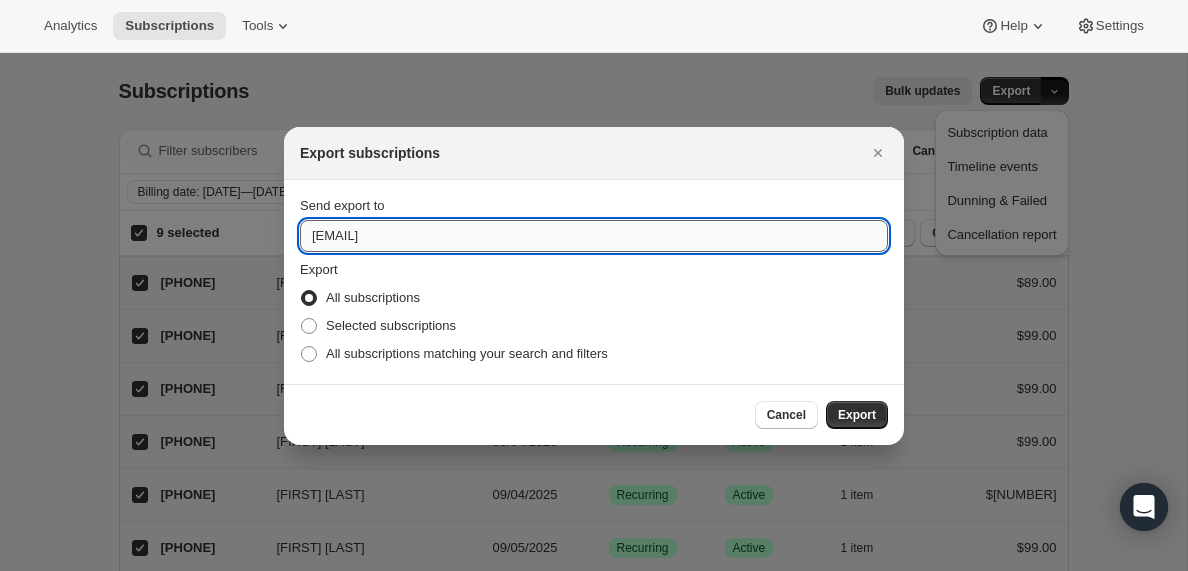 click on "[EMAIL]" at bounding box center [594, 236] 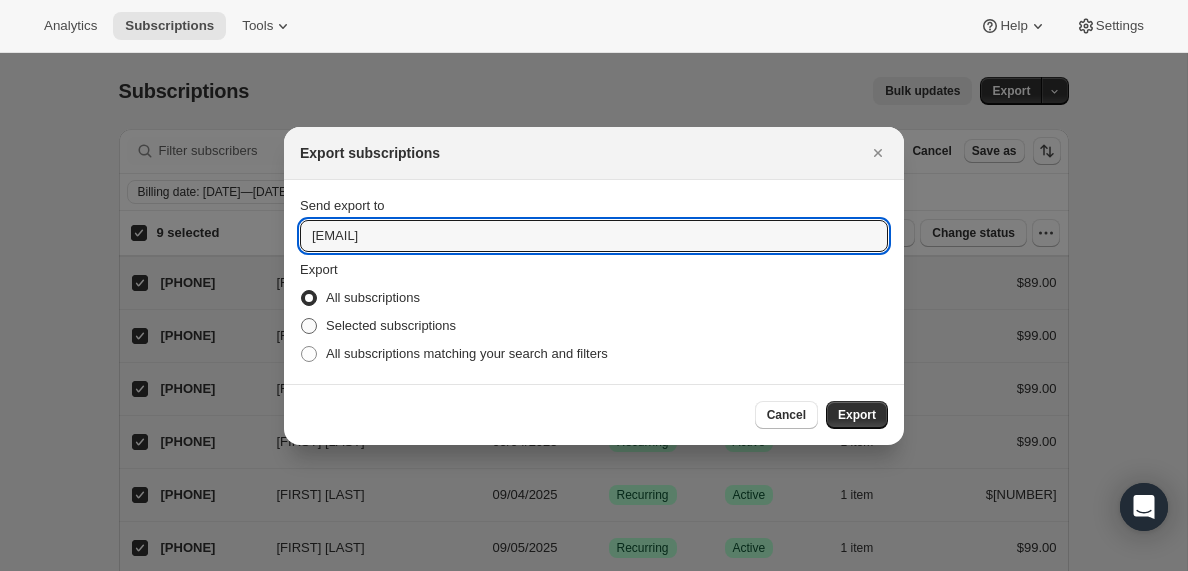 type on "[EMAIL]" 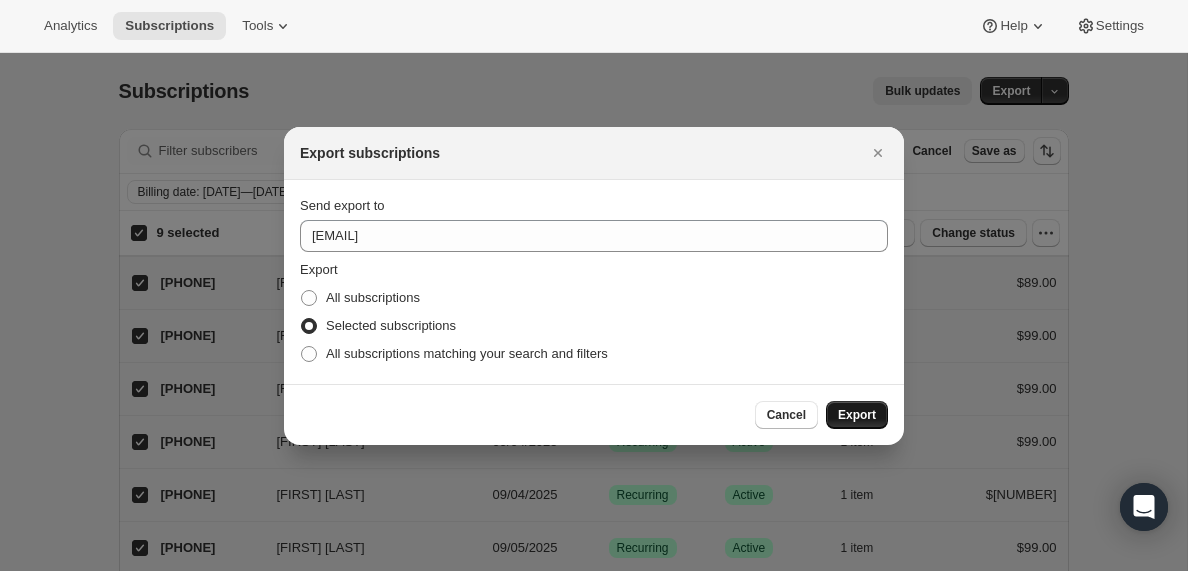 click on "Export" at bounding box center (857, 415) 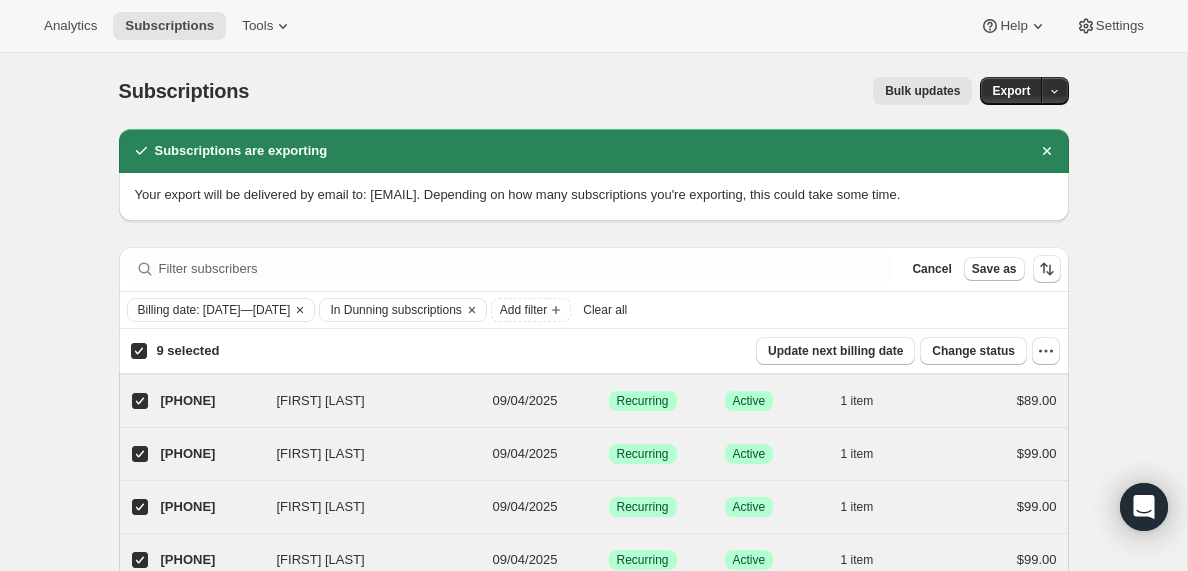 click on "Clear all" at bounding box center (605, 310) 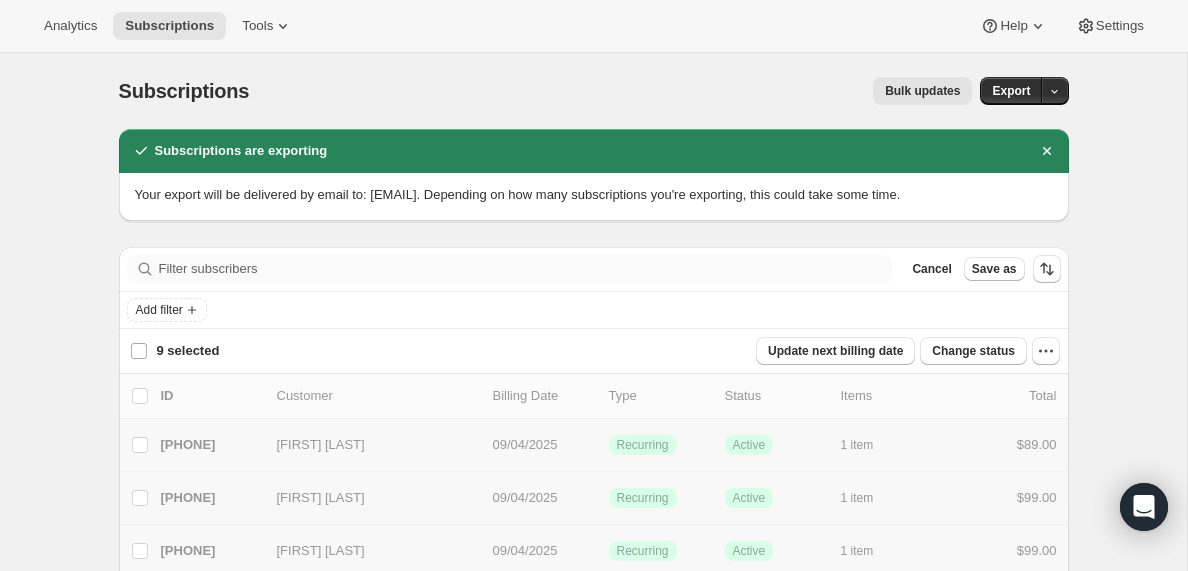 checkbox on "false" 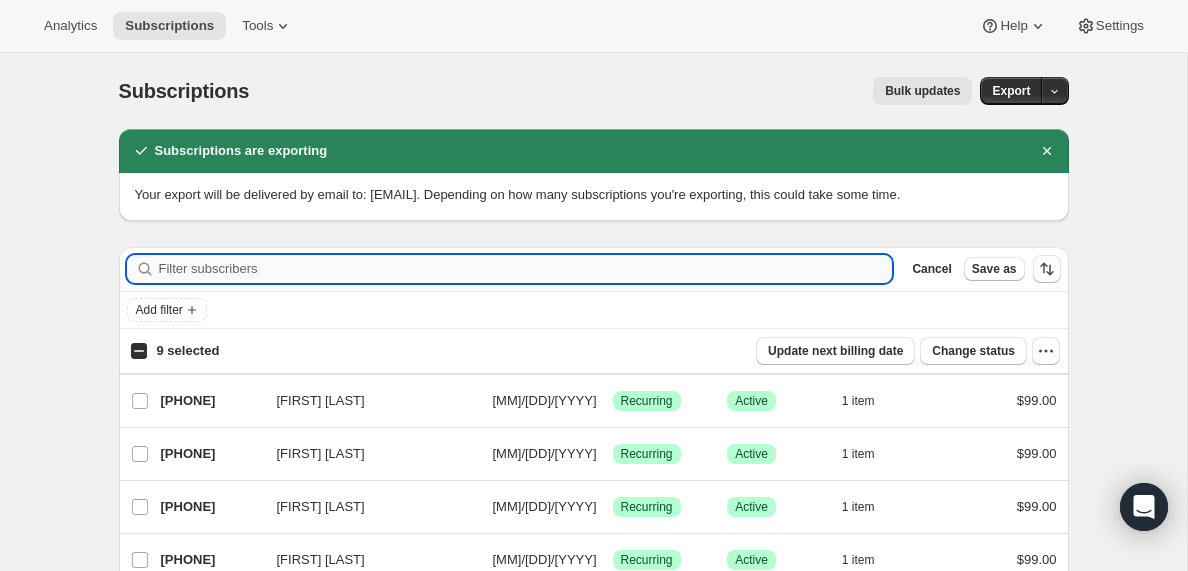 click on "Filter subscribers" at bounding box center (526, 269) 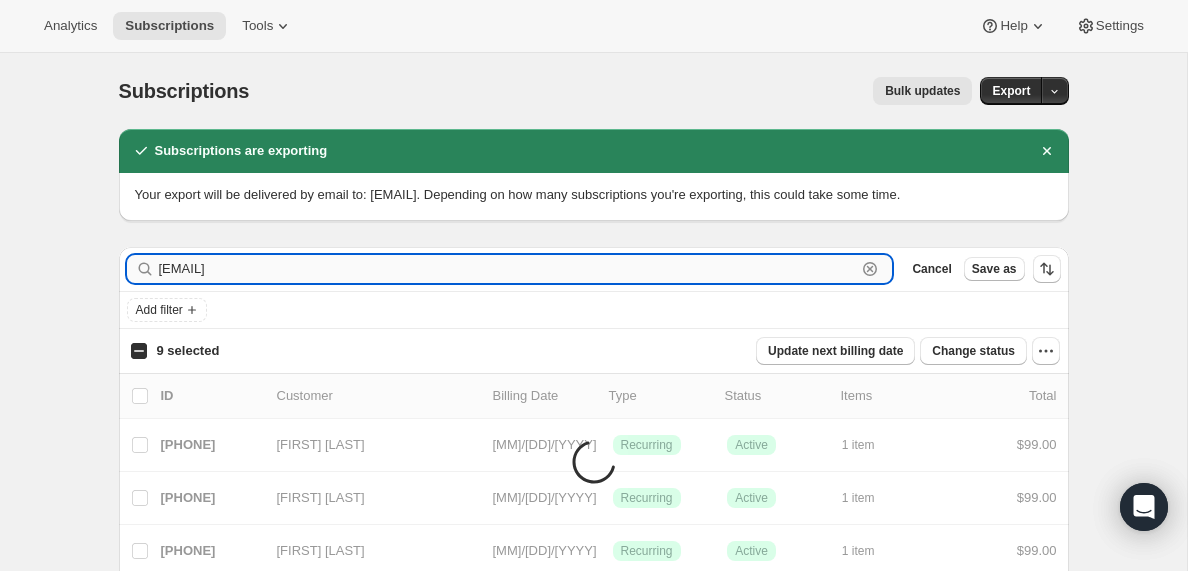 type on "[EMAIL]" 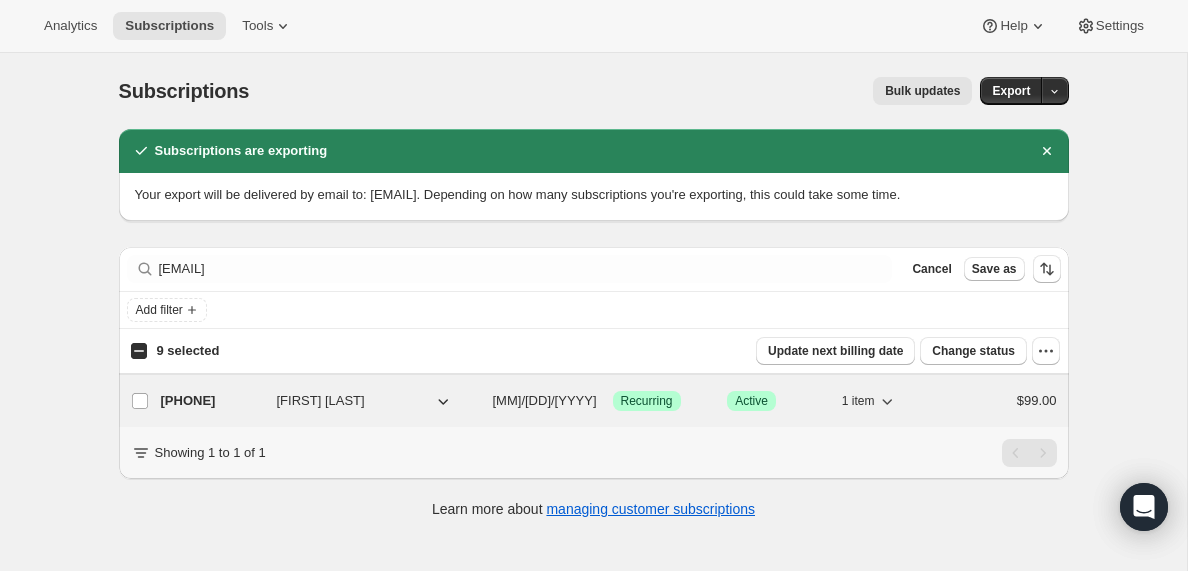 click on "[PHONE]" at bounding box center [211, 401] 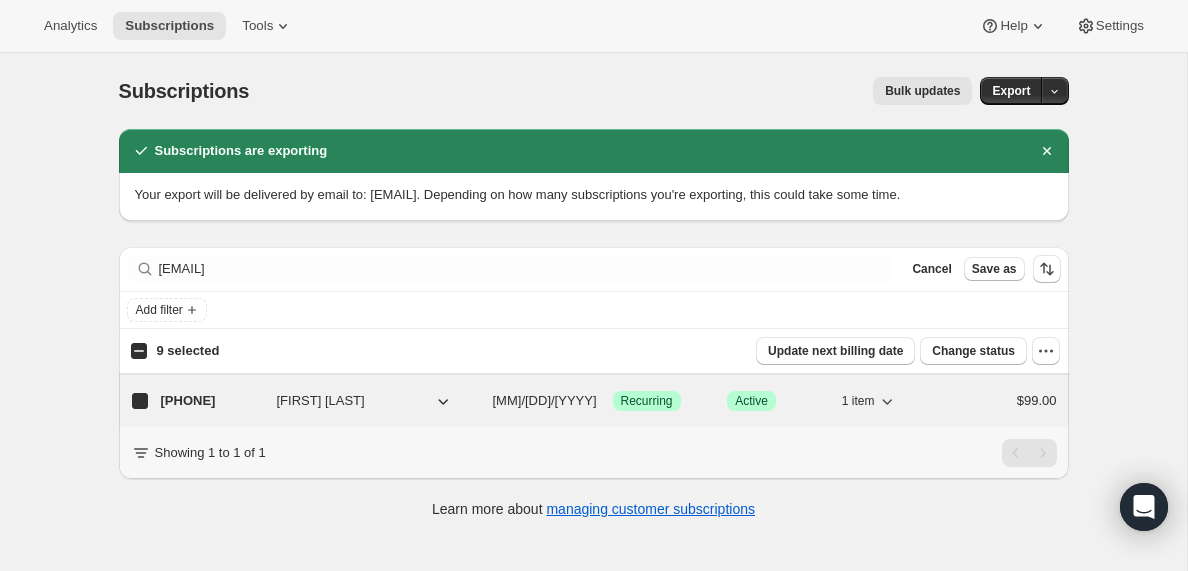 checkbox on "true" 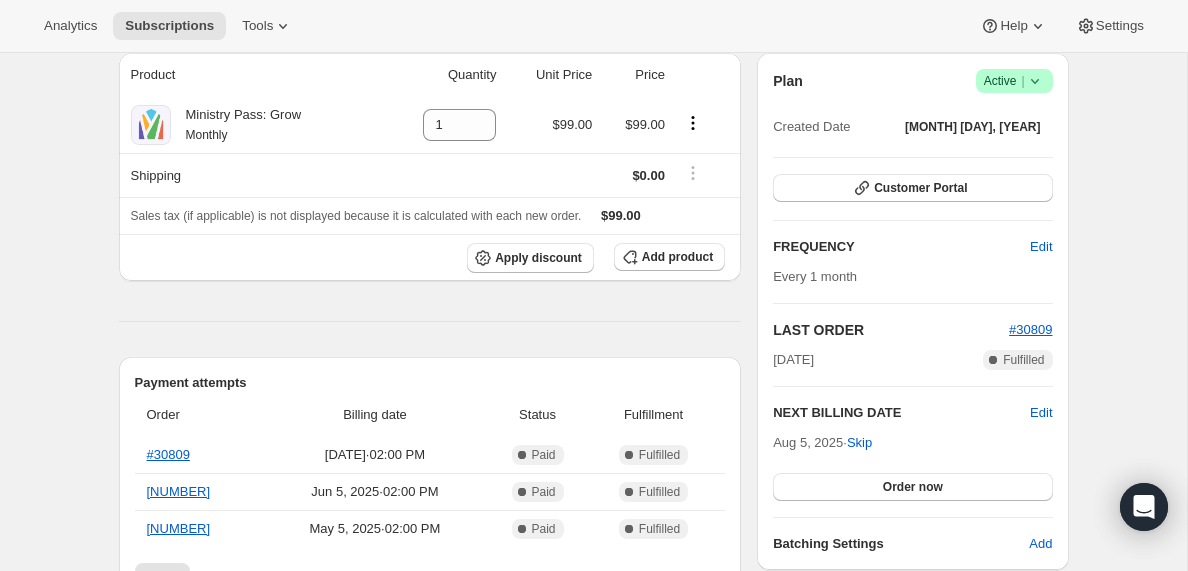 scroll, scrollTop: 0, scrollLeft: 0, axis: both 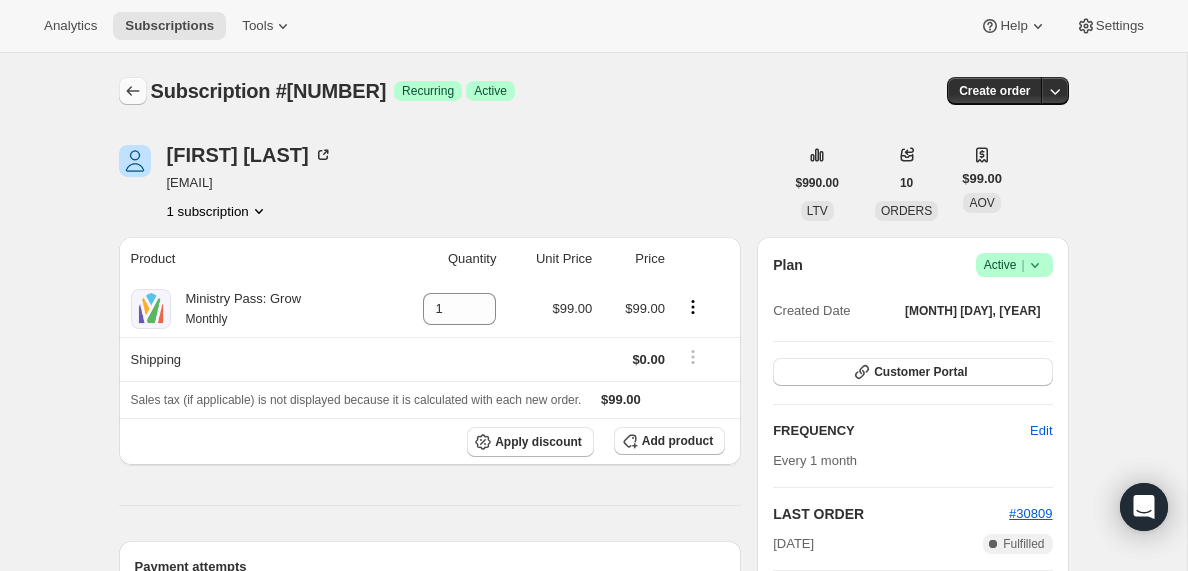 click 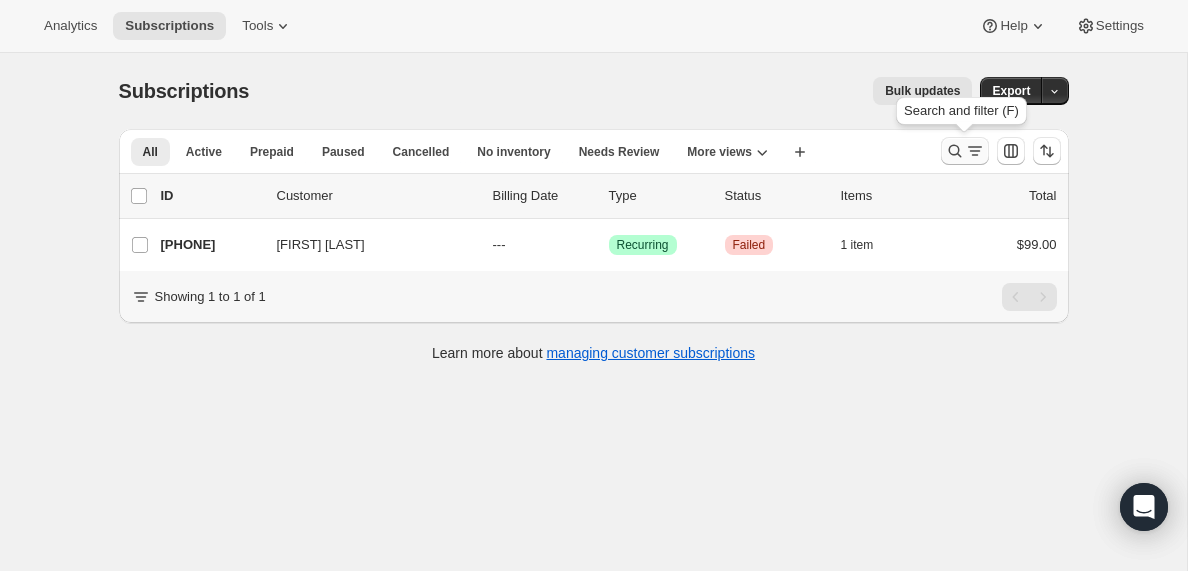 click 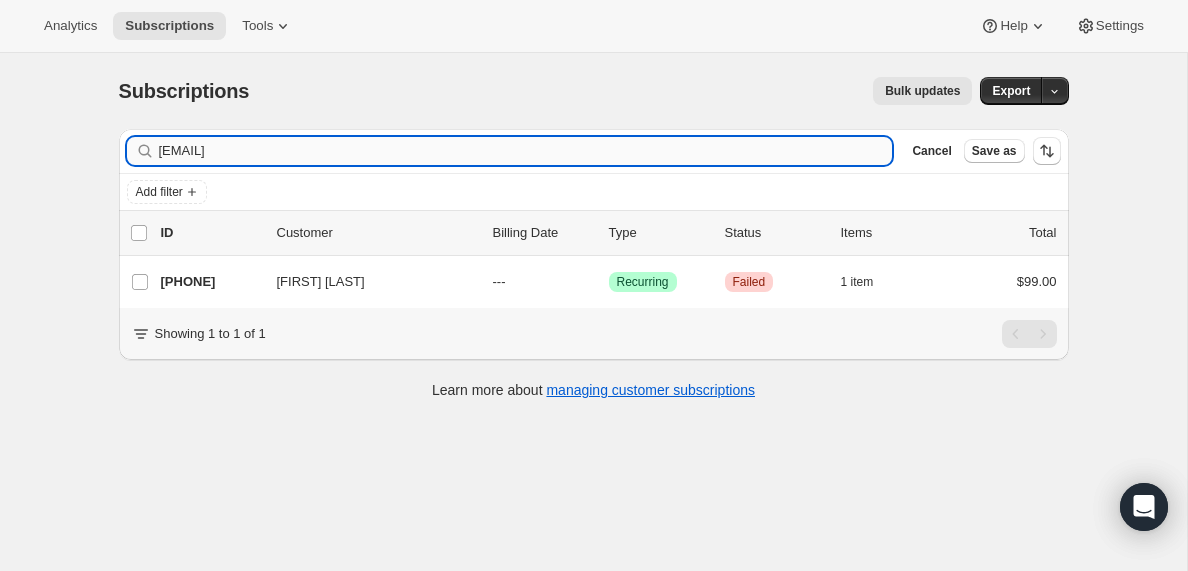 click on "[EMAIL]" at bounding box center (526, 151) 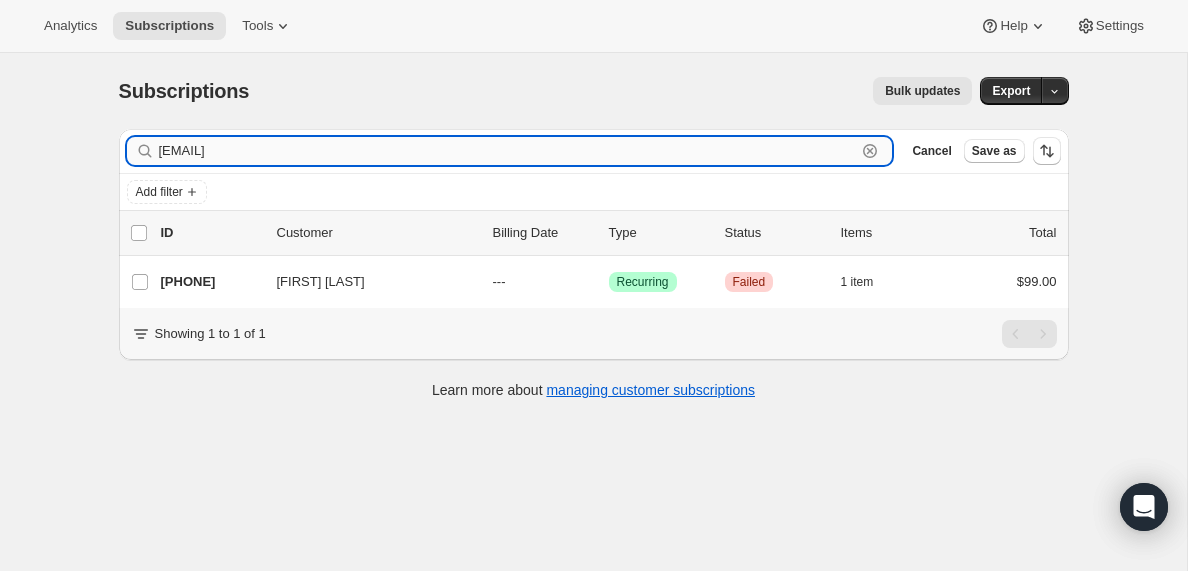 click on "[EMAIL]" at bounding box center (508, 151) 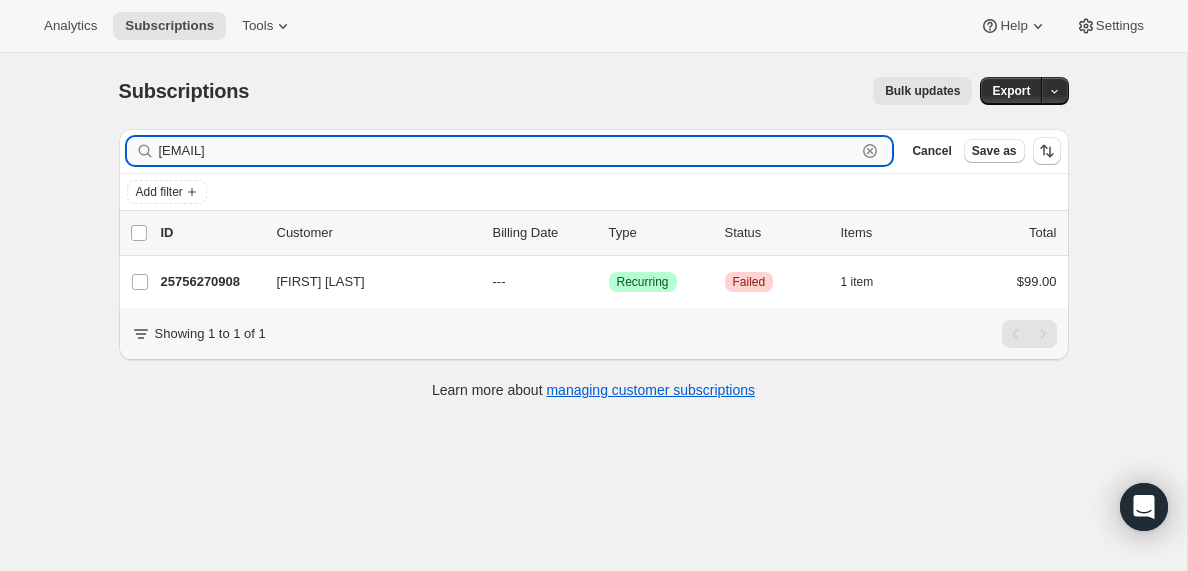 click on "[EMAIL]" at bounding box center (508, 151) 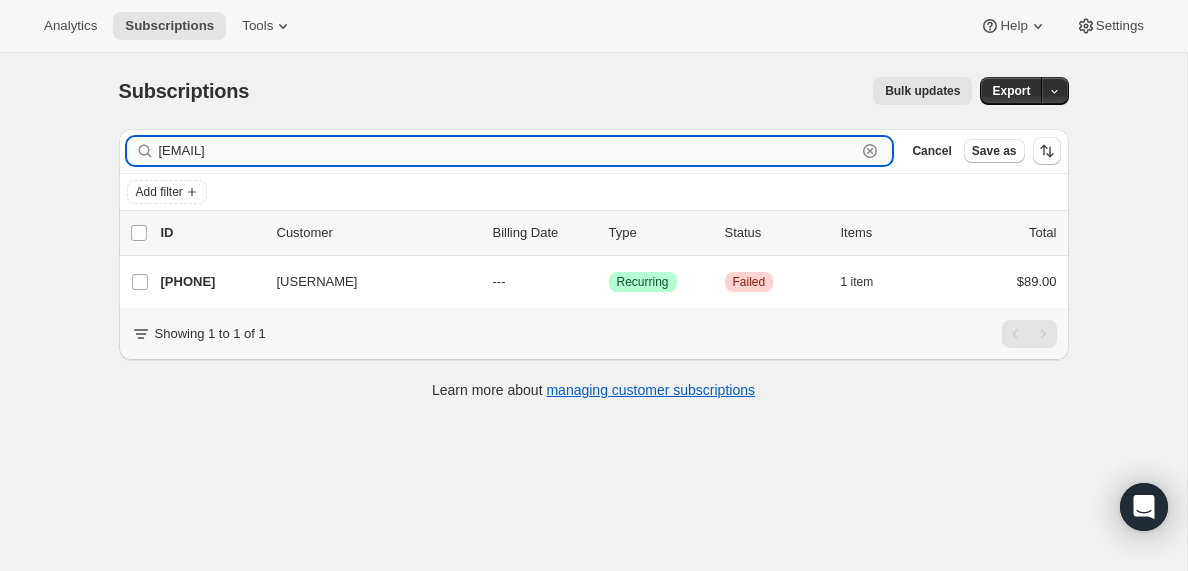 click on "[EMAIL]" at bounding box center [508, 151] 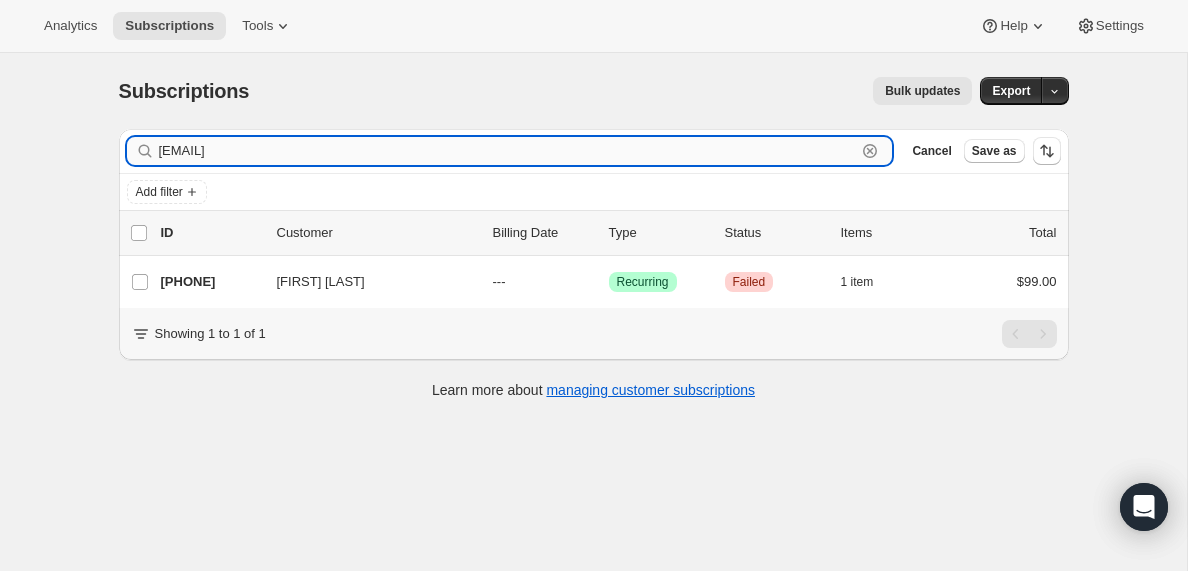 click on "[EMAIL]" at bounding box center [508, 151] 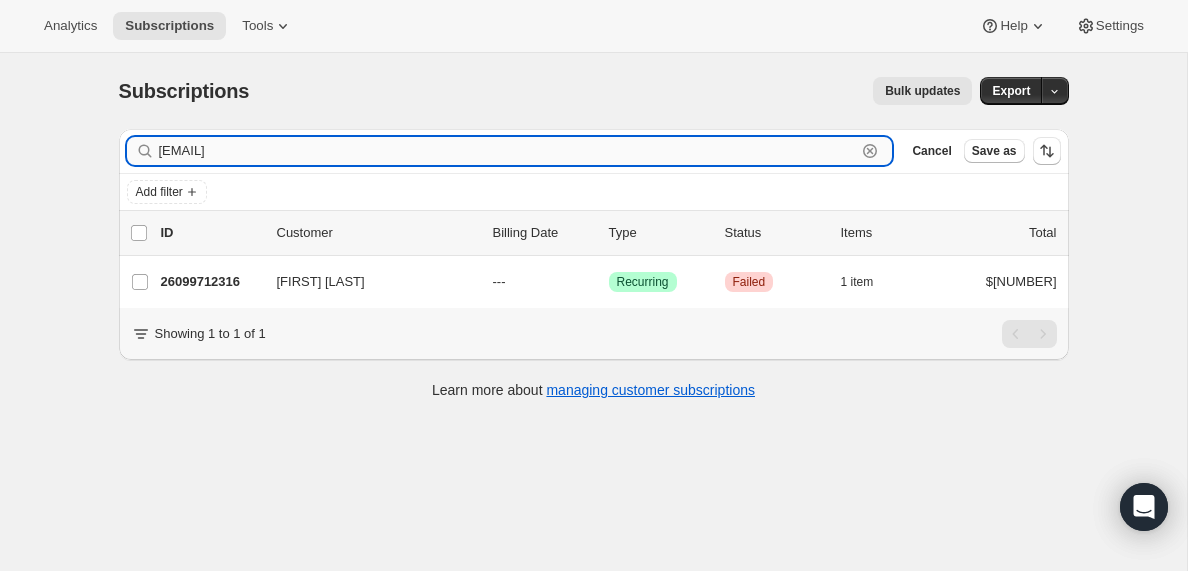 click on "[EMAIL]" at bounding box center (508, 151) 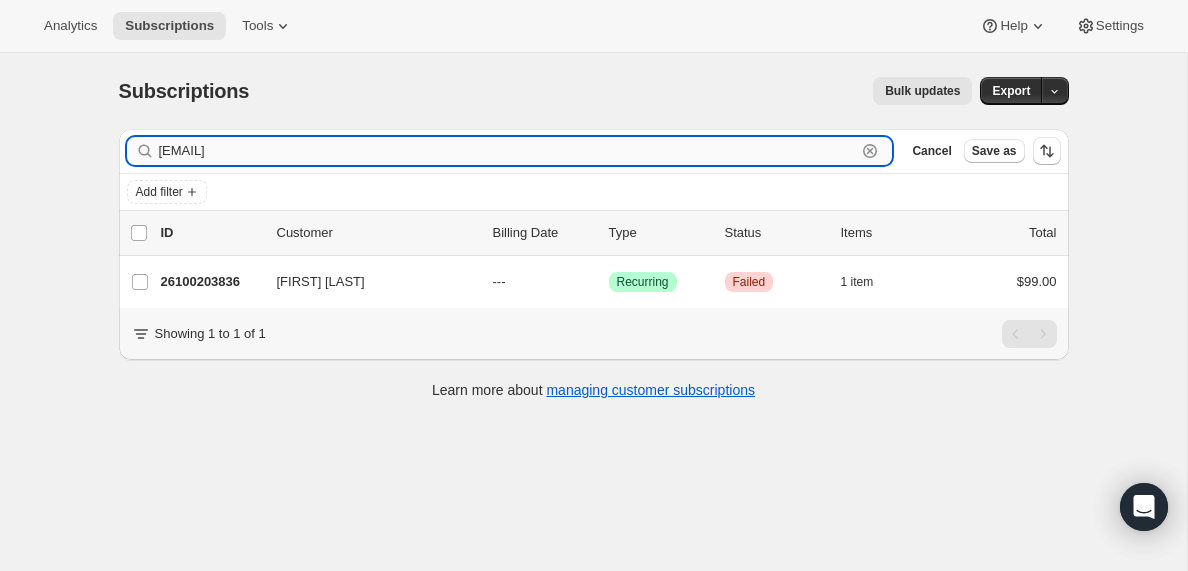 click on "[EMAIL]" at bounding box center (508, 151) 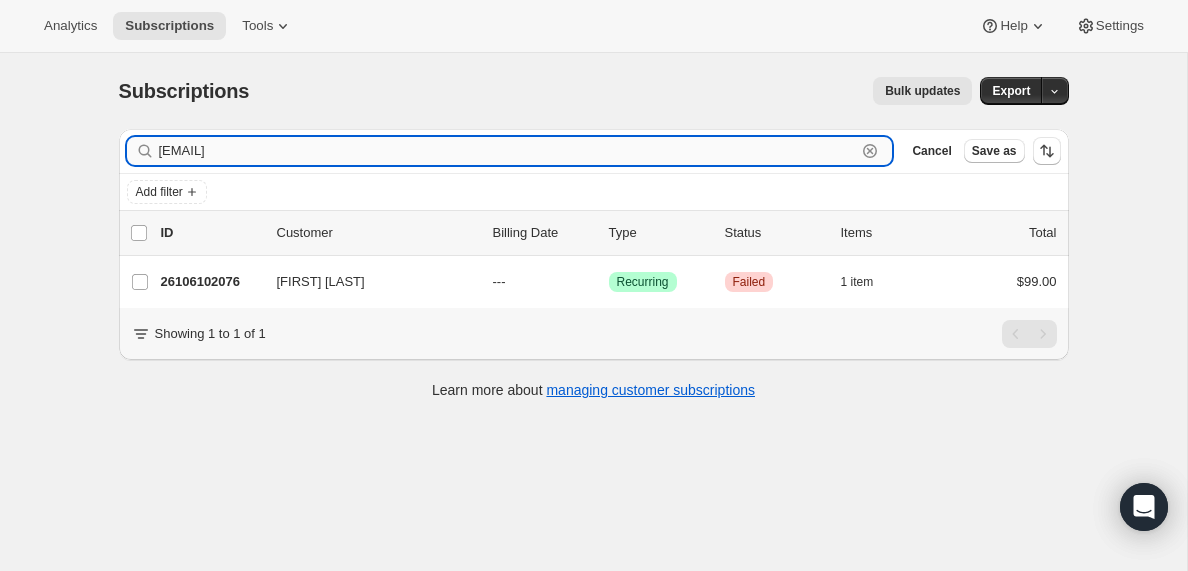 click on "[EMAIL]" at bounding box center (508, 151) 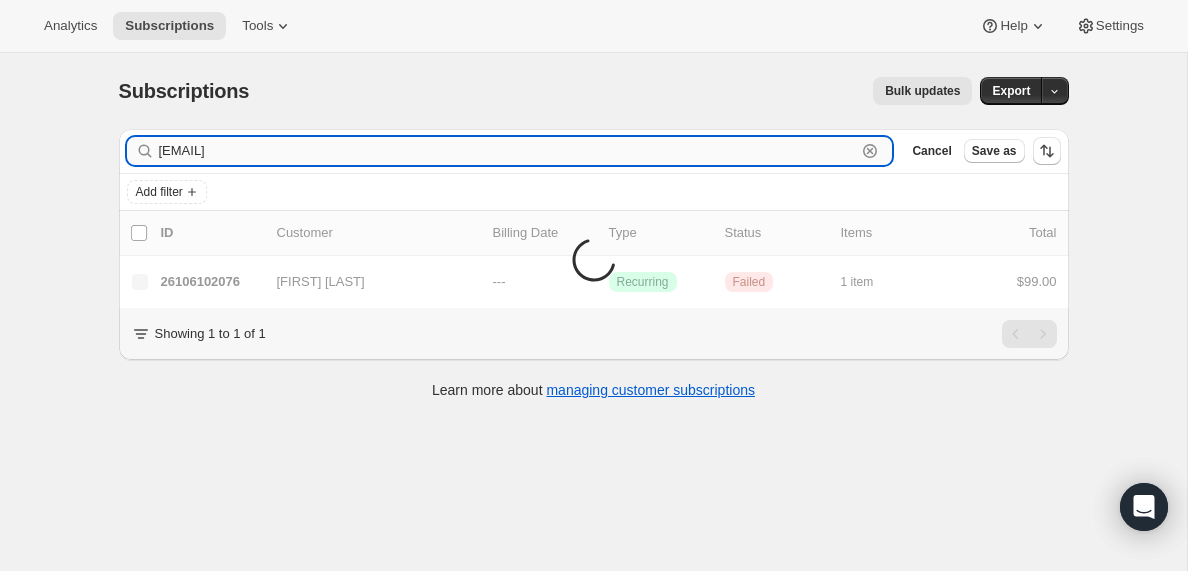 type on "[EMAIL]" 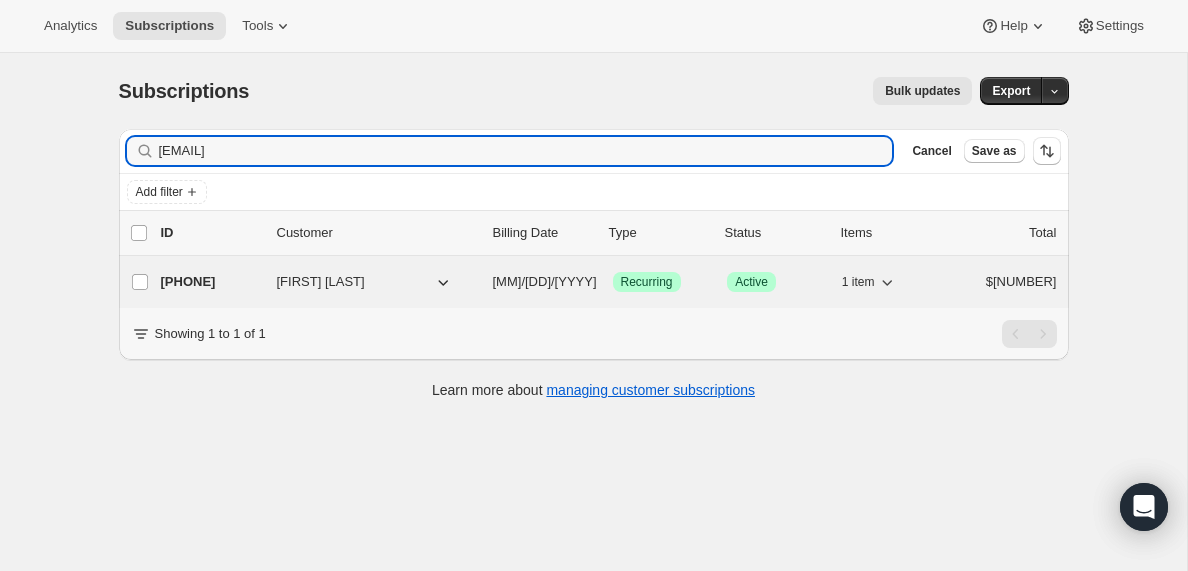 click on "[PHONE]" at bounding box center (211, 282) 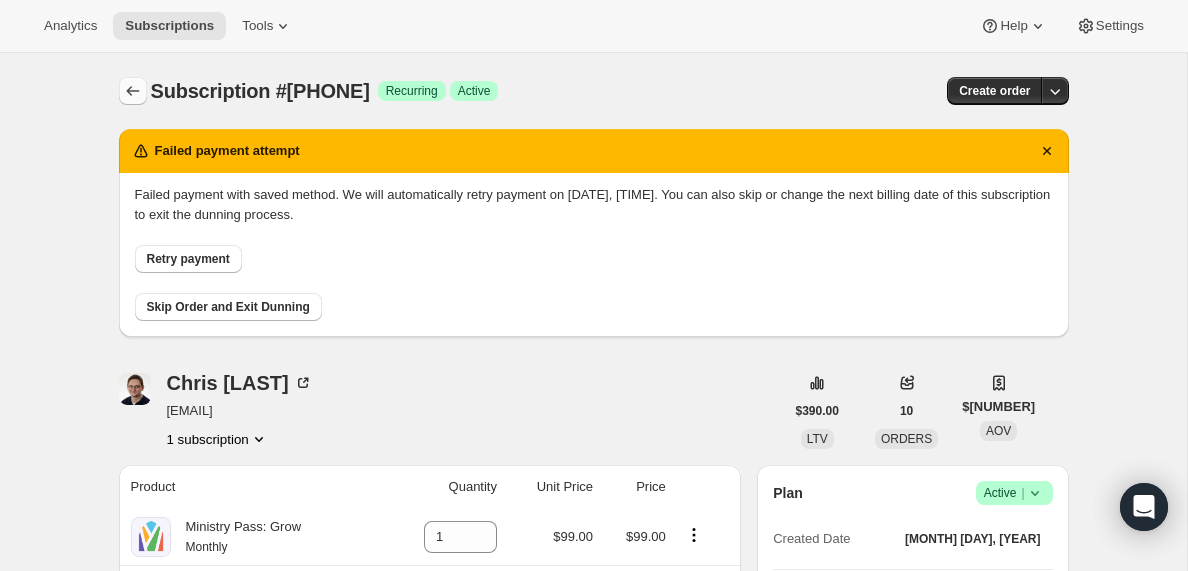 click 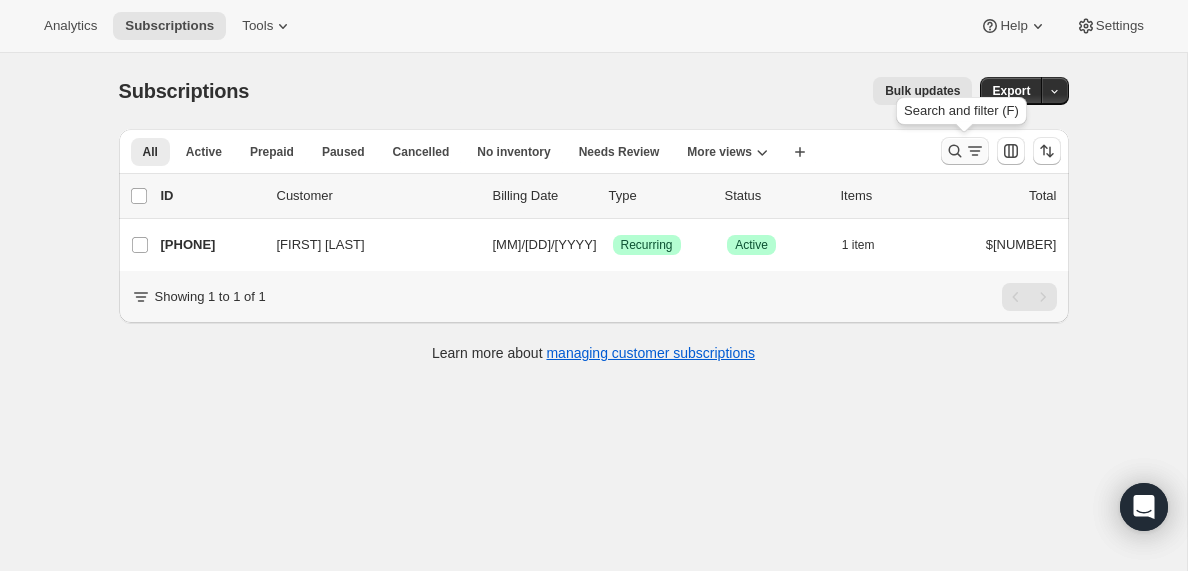 click 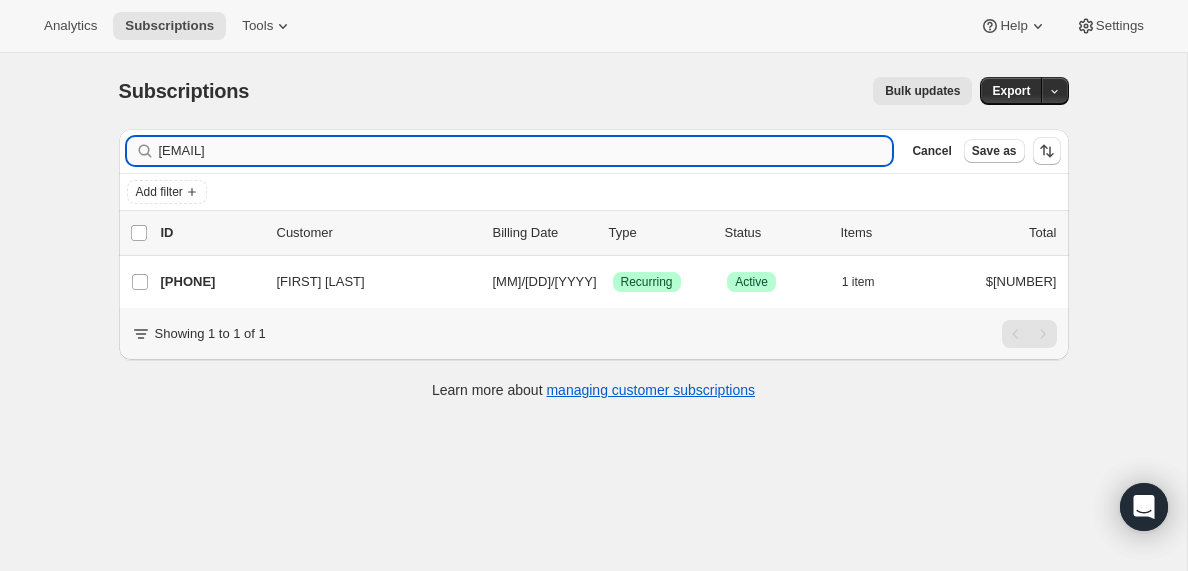 click on "[EMAIL]" at bounding box center [526, 151] 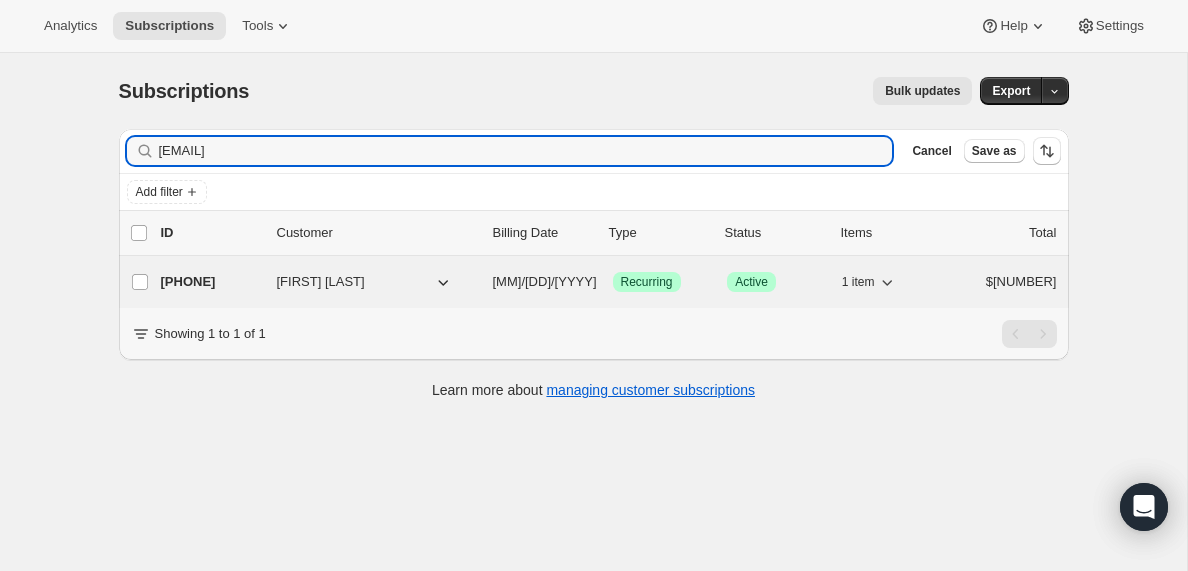 click on "[PHONE]" at bounding box center (211, 282) 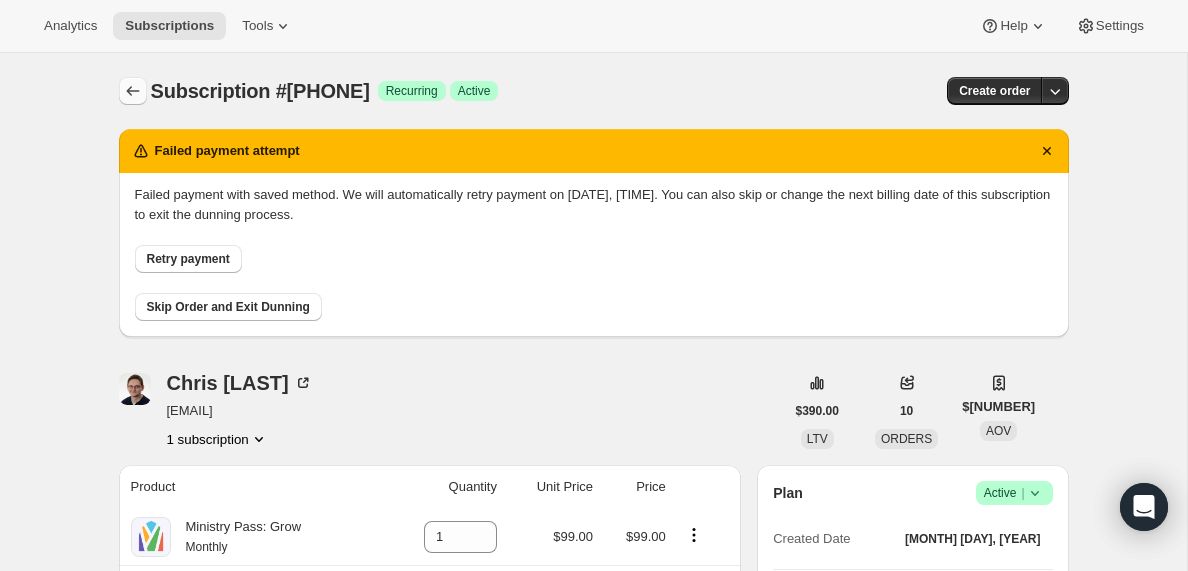 click 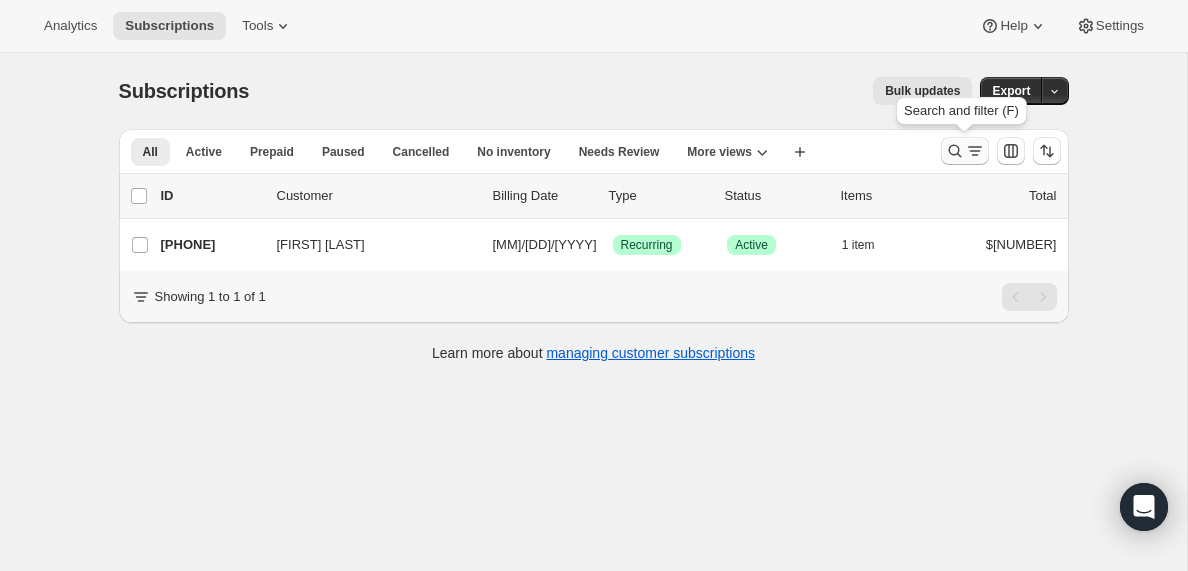 click 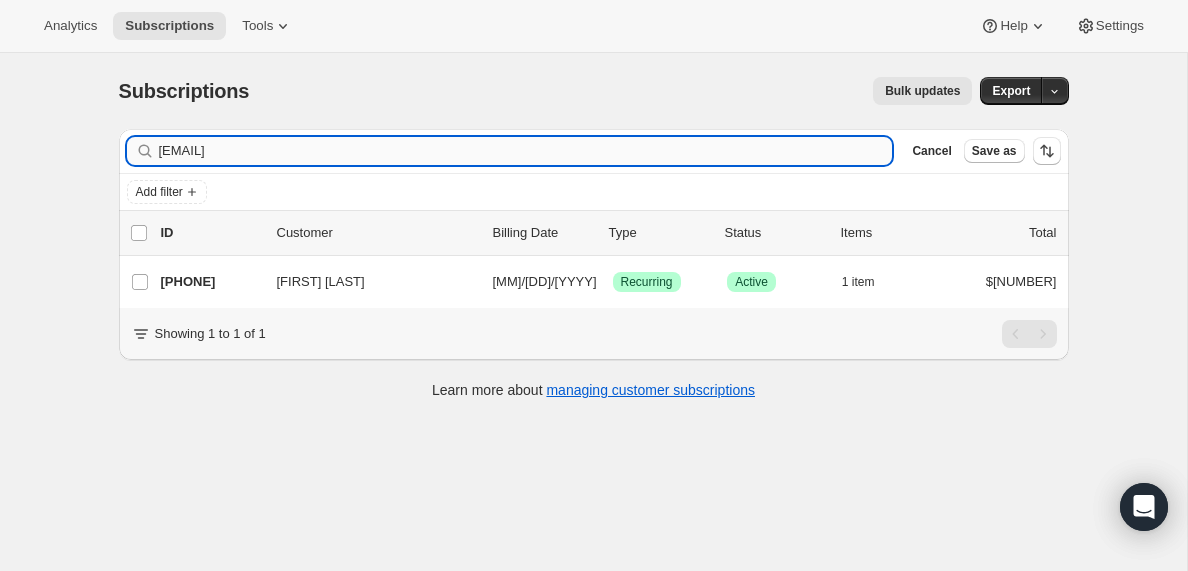 click on "[EMAIL]" at bounding box center [526, 151] 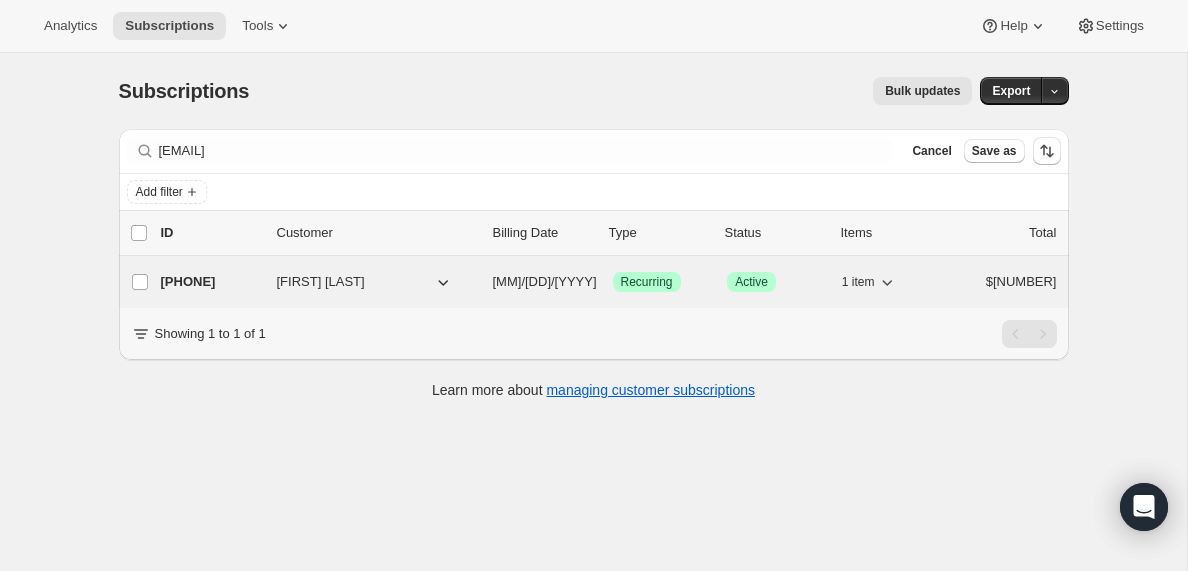 click on "[PHONE]" at bounding box center (211, 282) 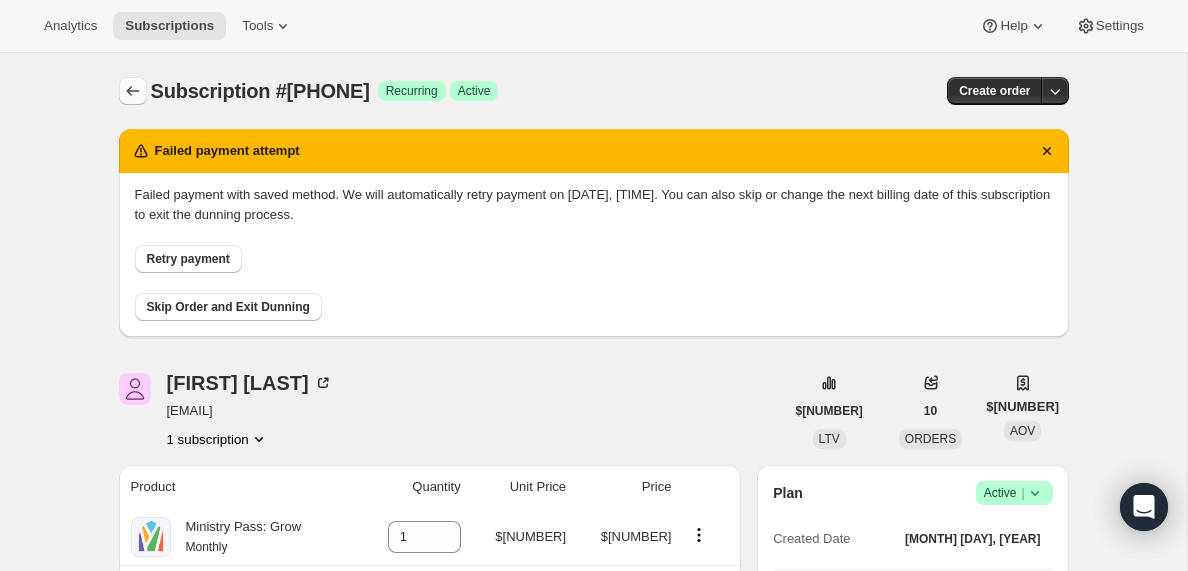 click 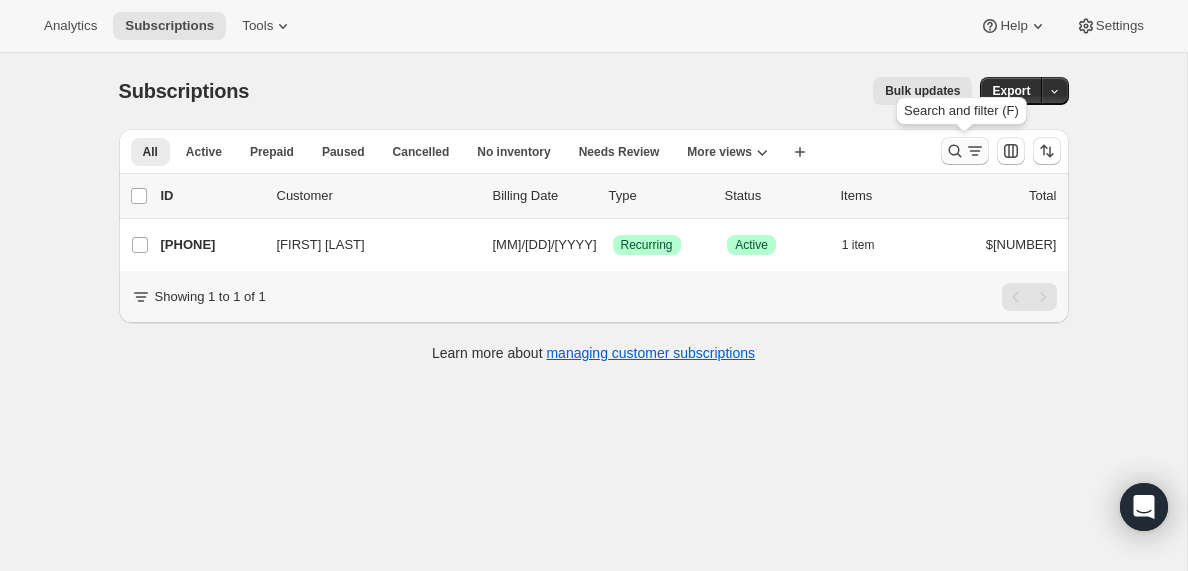 click 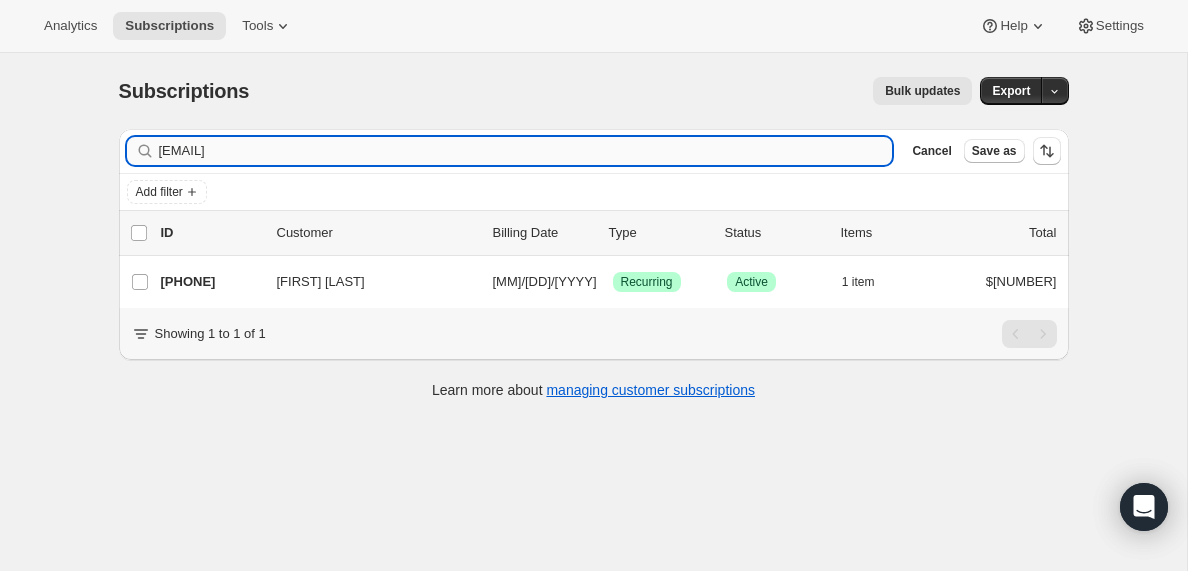 click on "[EMAIL]" at bounding box center (526, 151) 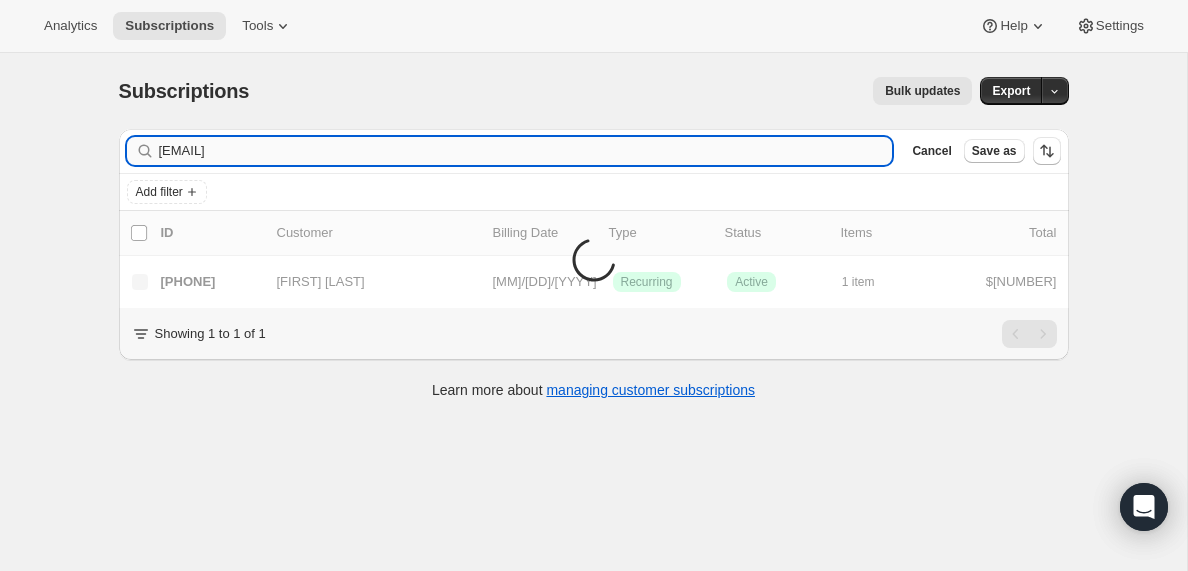 type on "[EMAIL]" 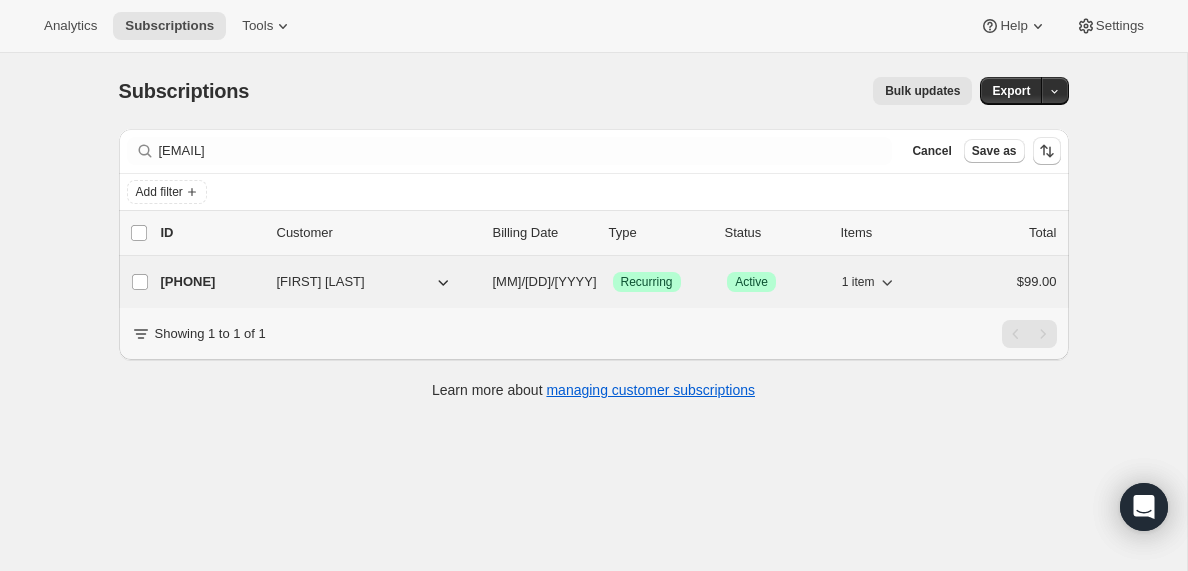 click on "[PHONE]" at bounding box center [211, 282] 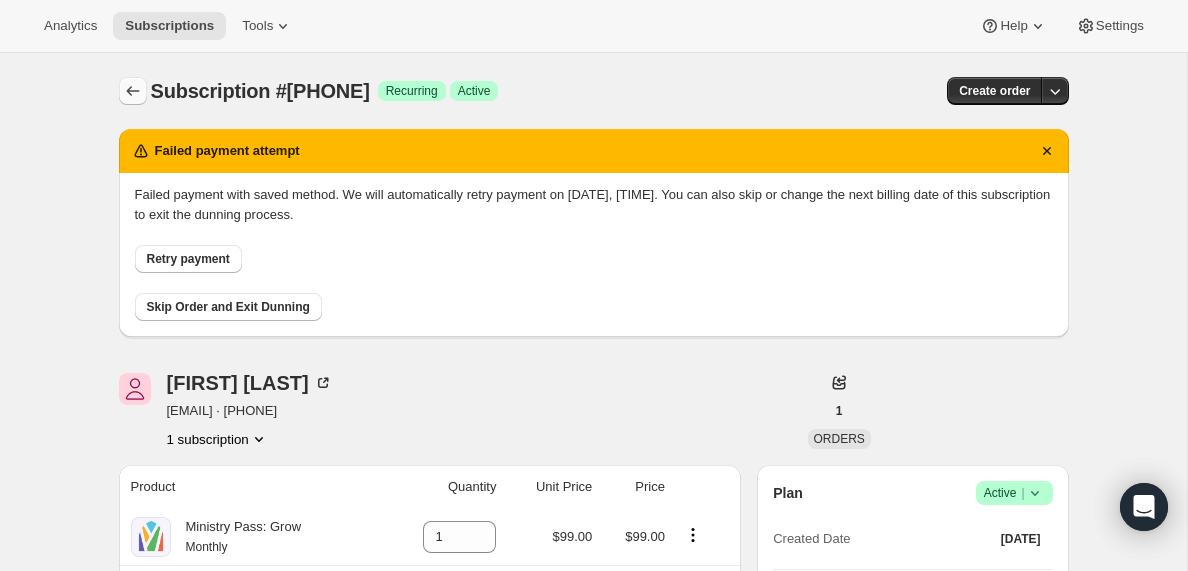 click 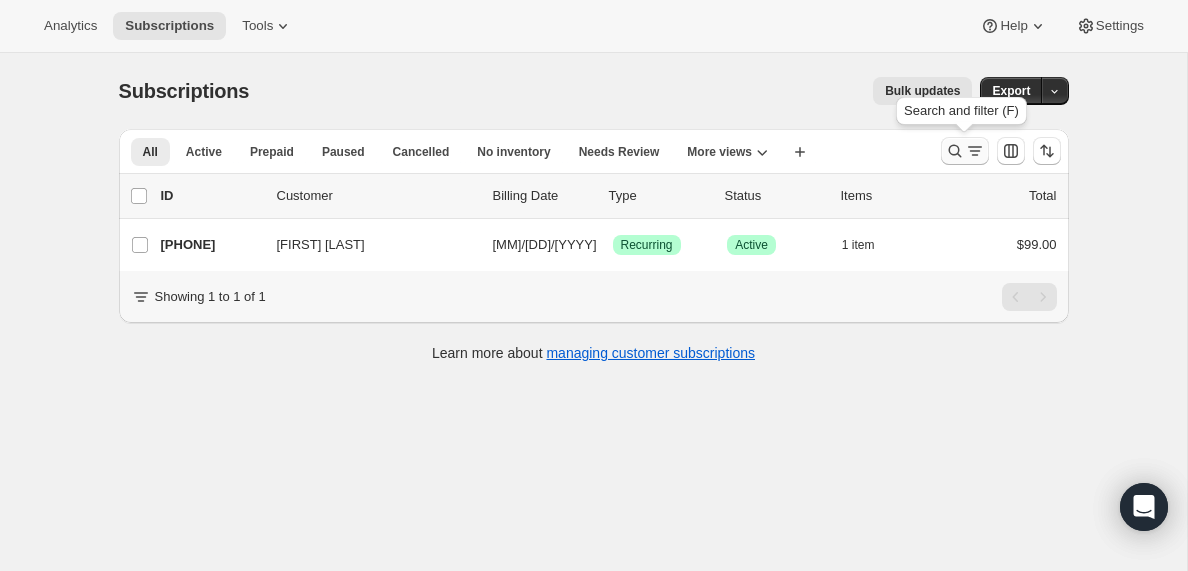 click 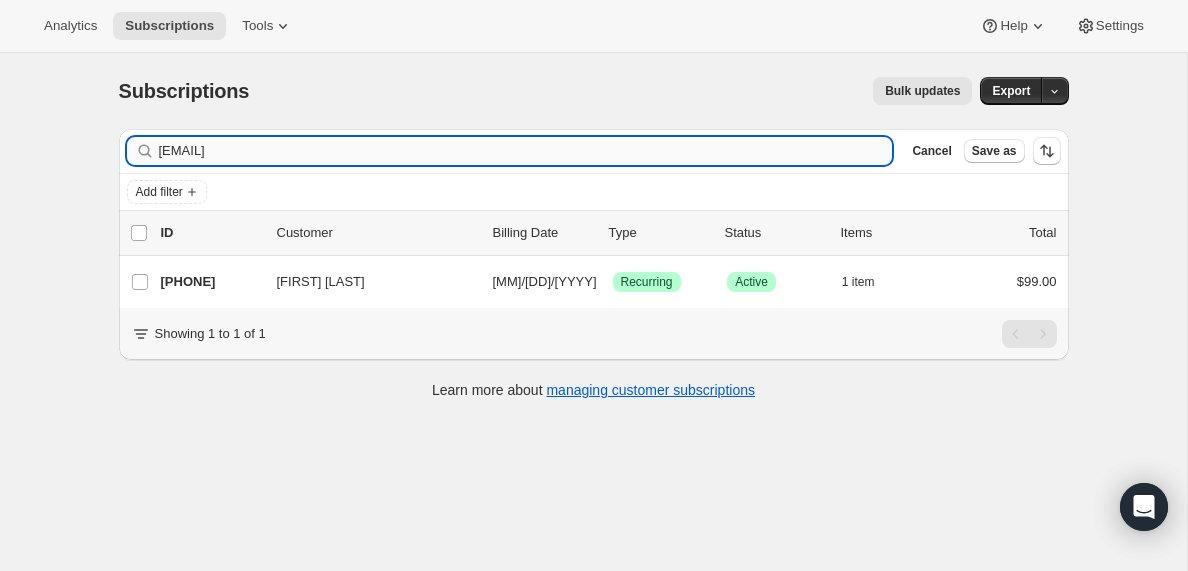 click on "[EMAIL]" at bounding box center (526, 151) 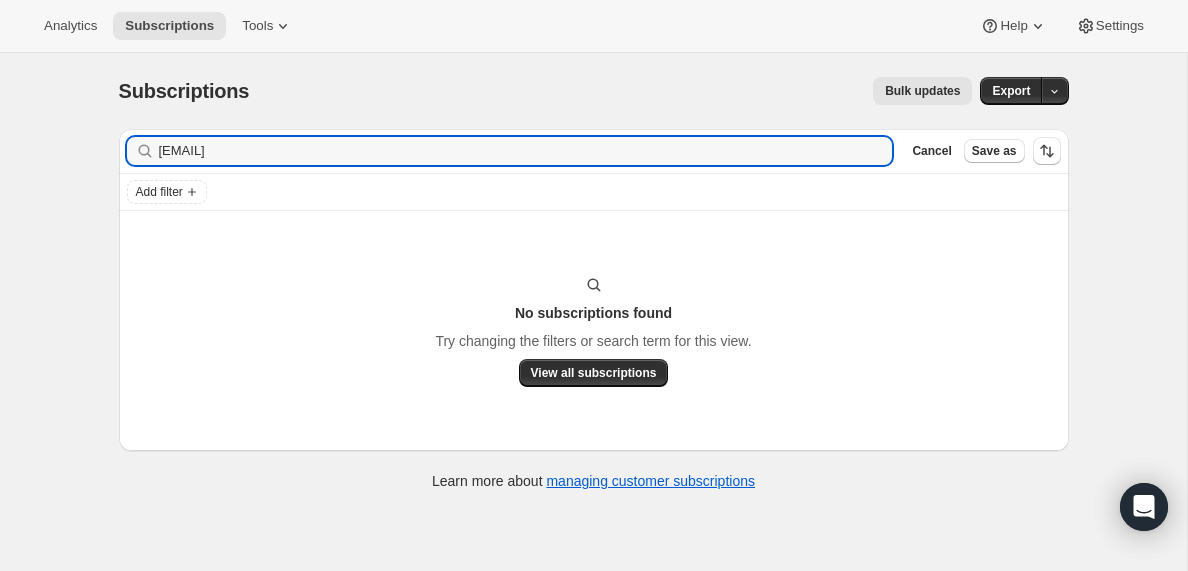 type on "[EMAIL]" 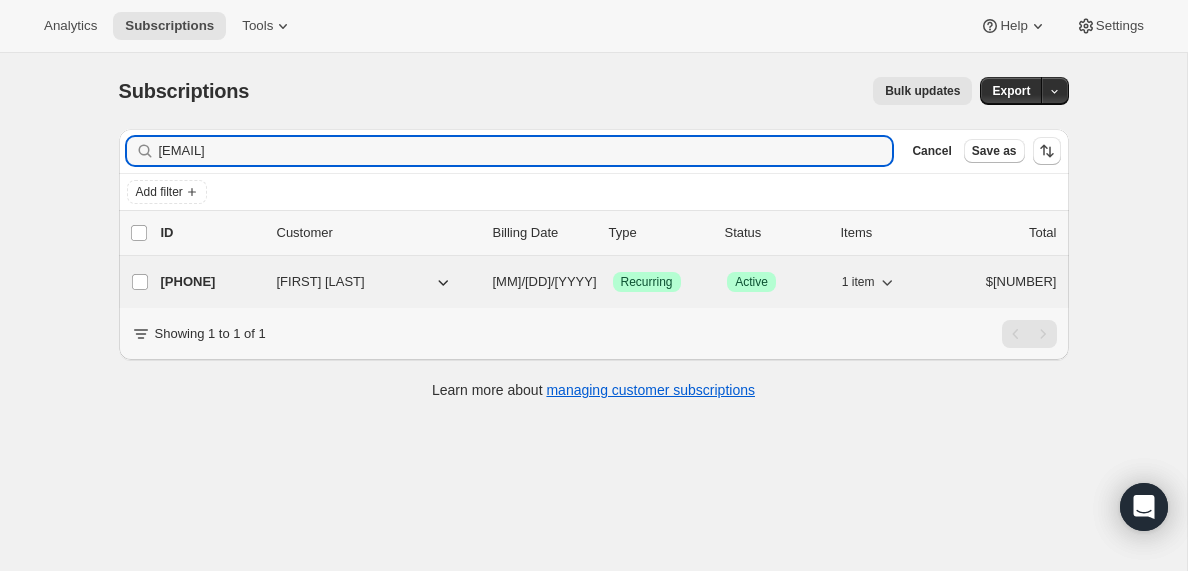 click on "[PHONE]" at bounding box center [211, 282] 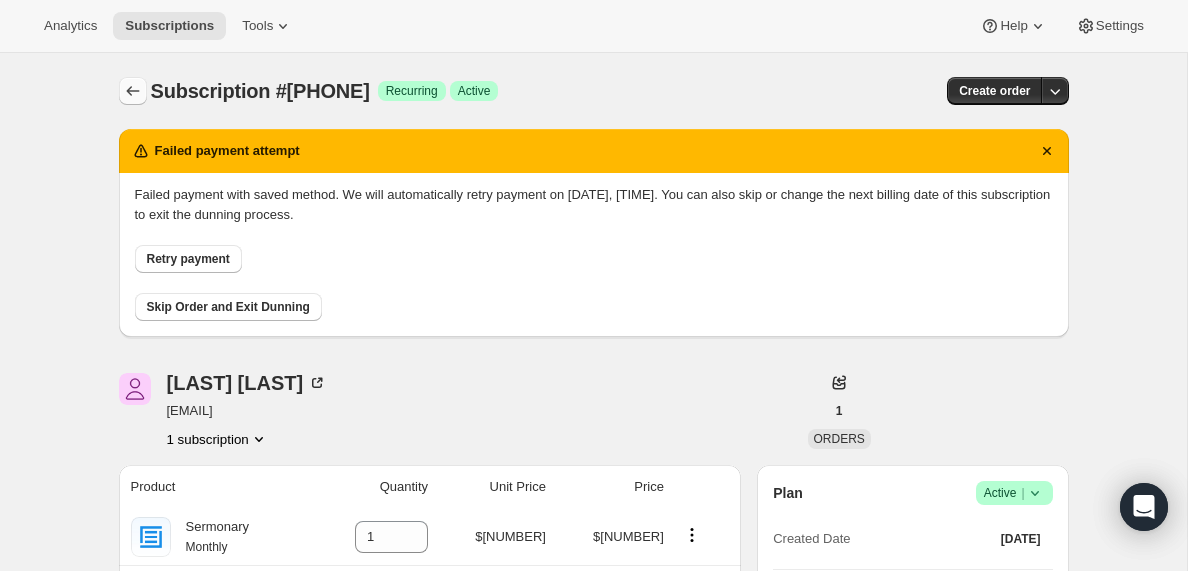 click 